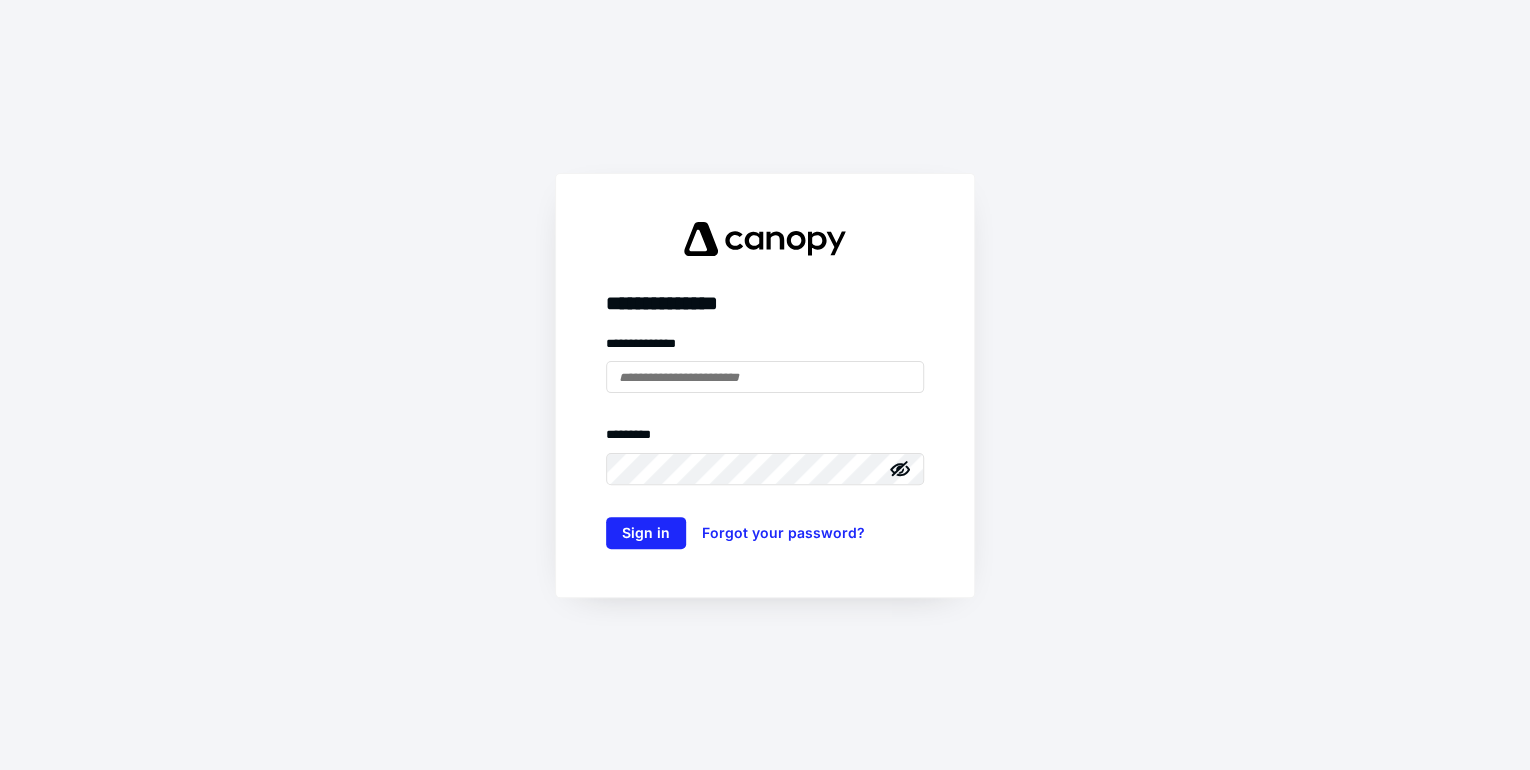 scroll, scrollTop: 0, scrollLeft: 0, axis: both 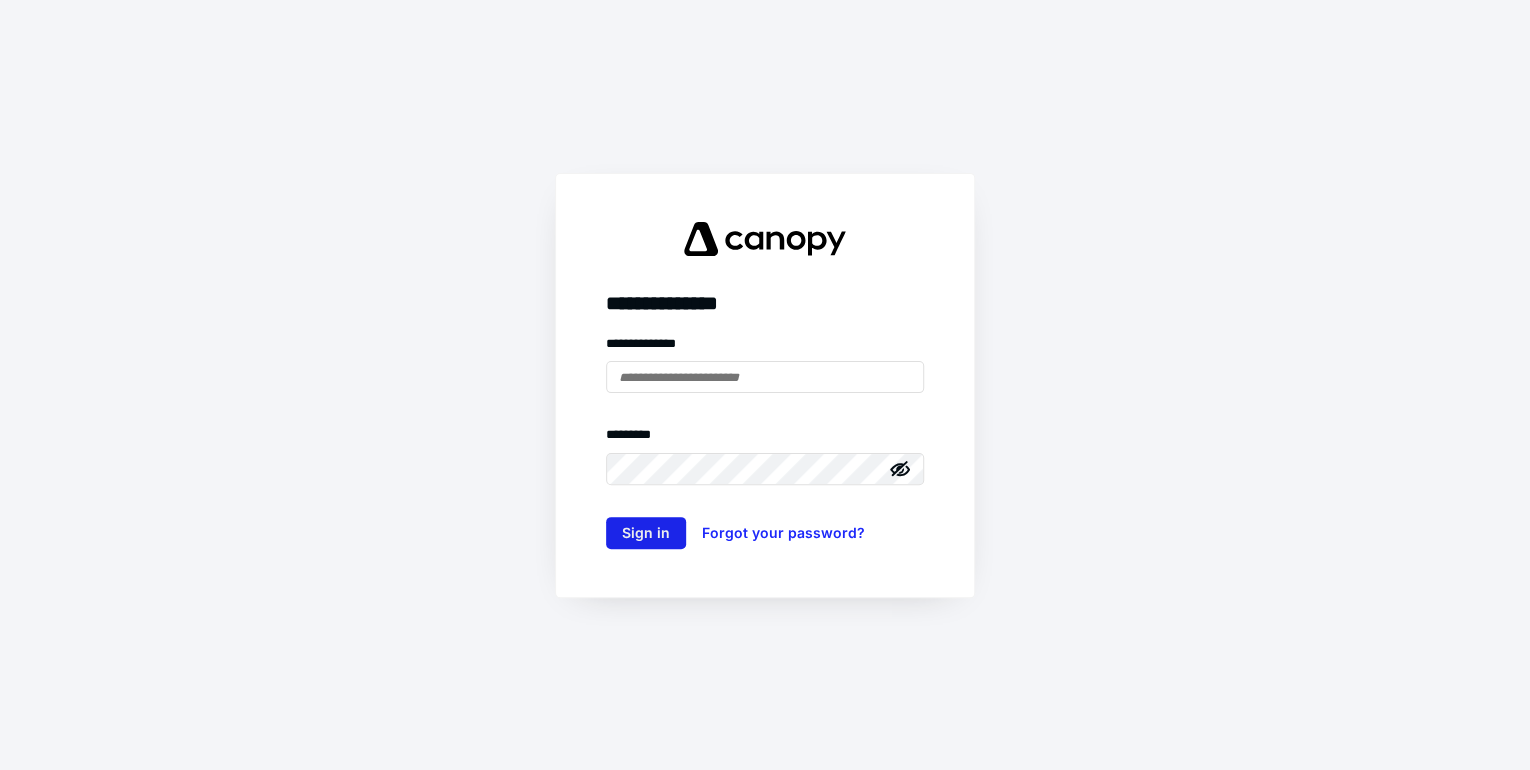 type on "**********" 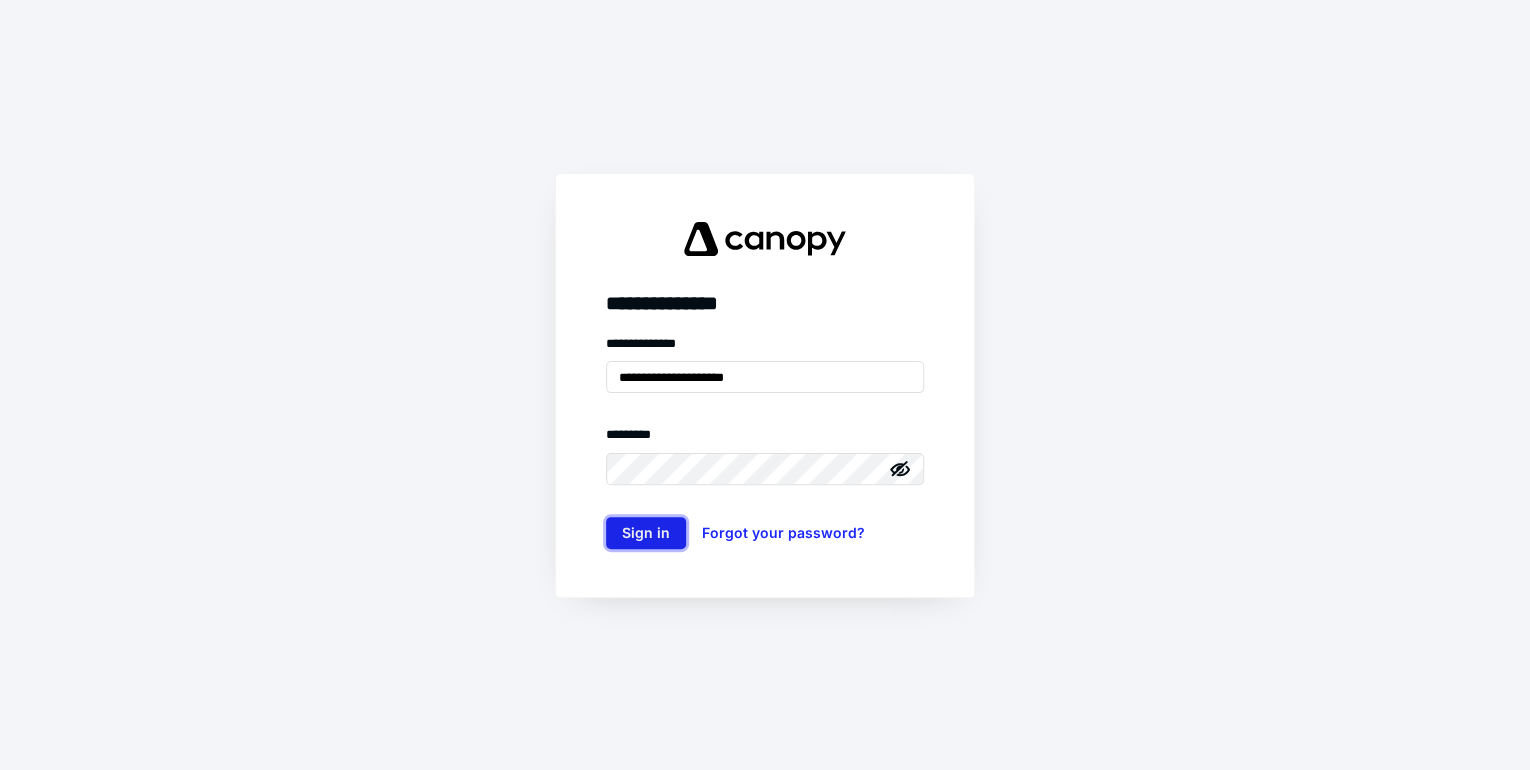 click on "Sign in" at bounding box center (646, 533) 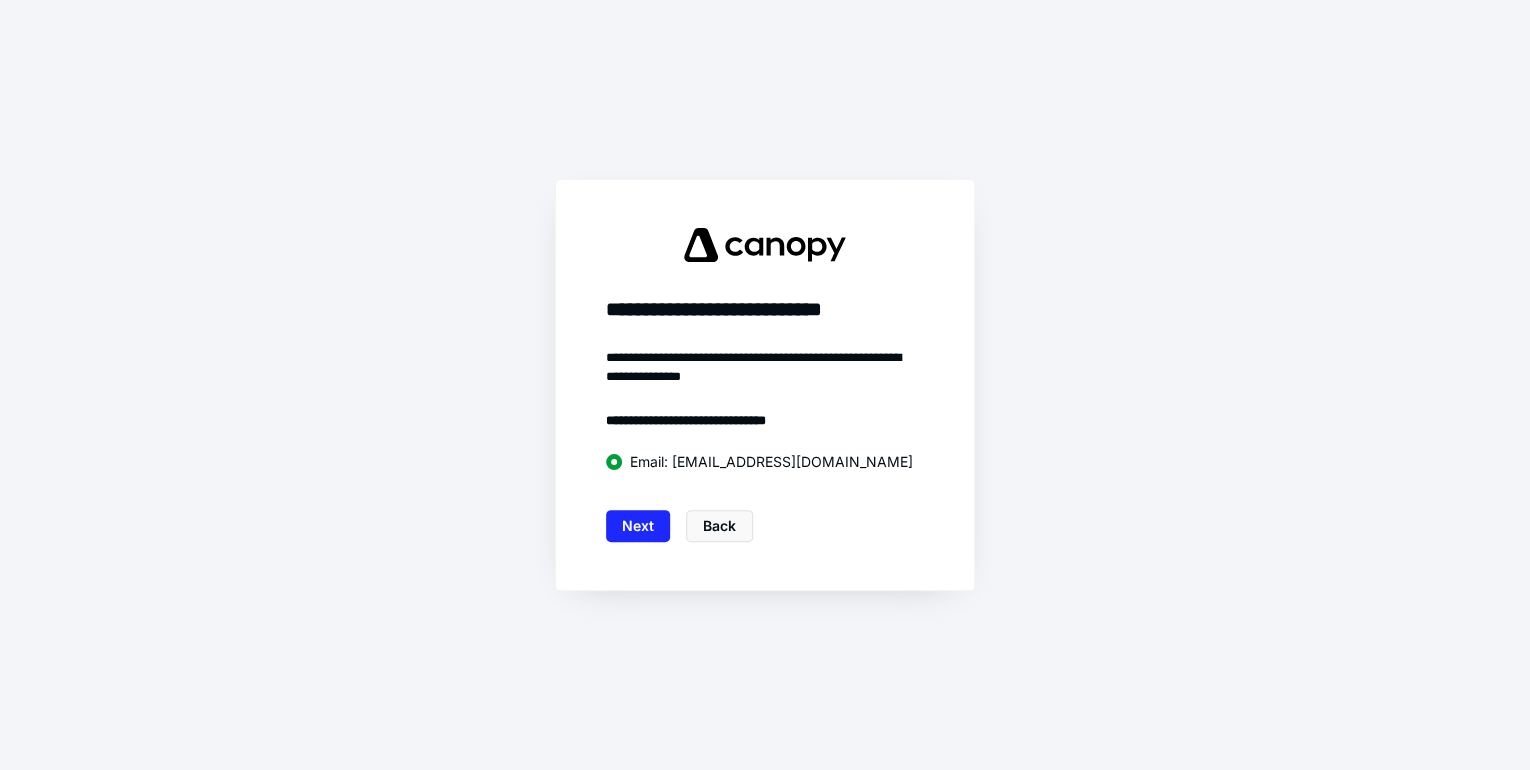 click on "Next" at bounding box center (638, 526) 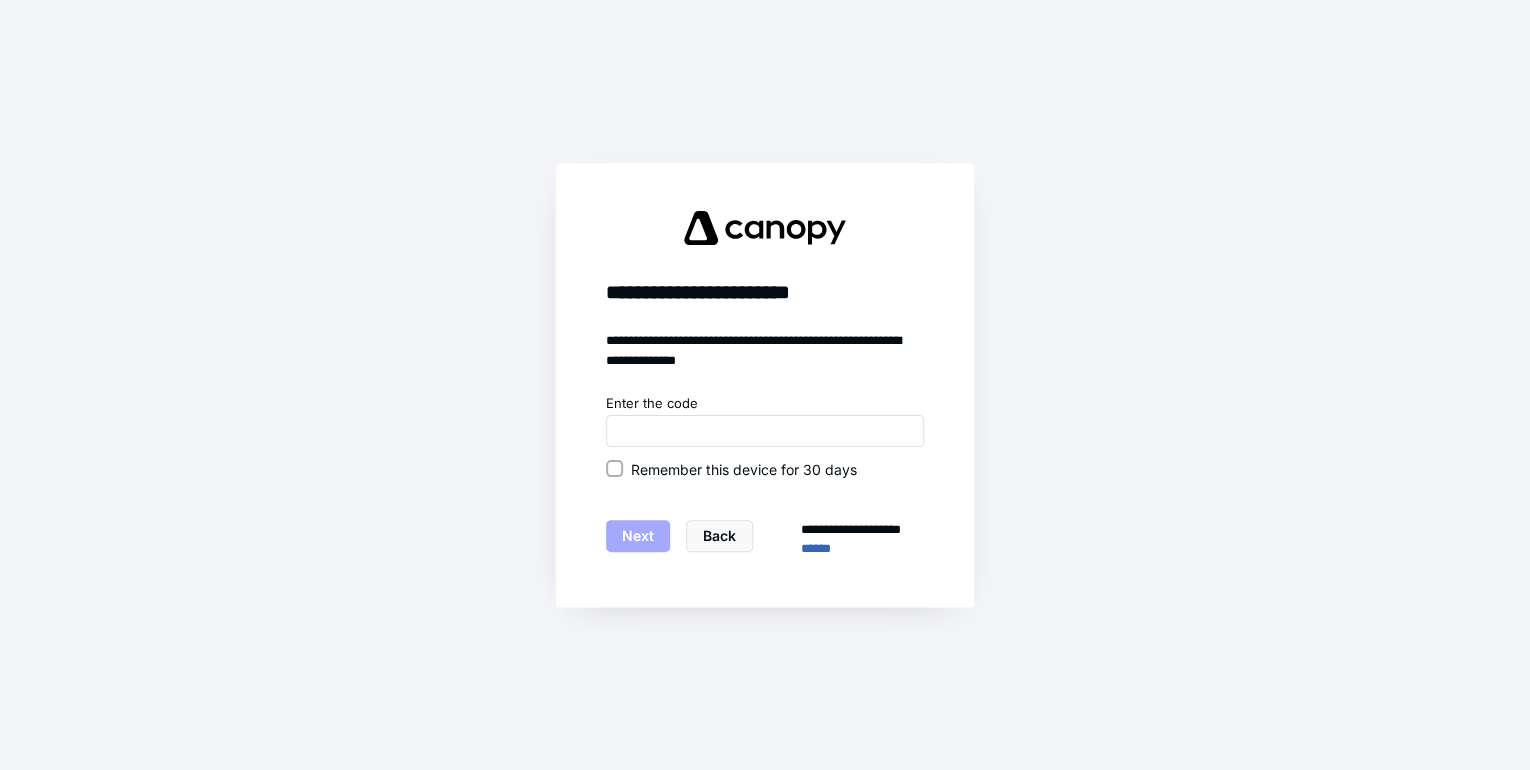 click 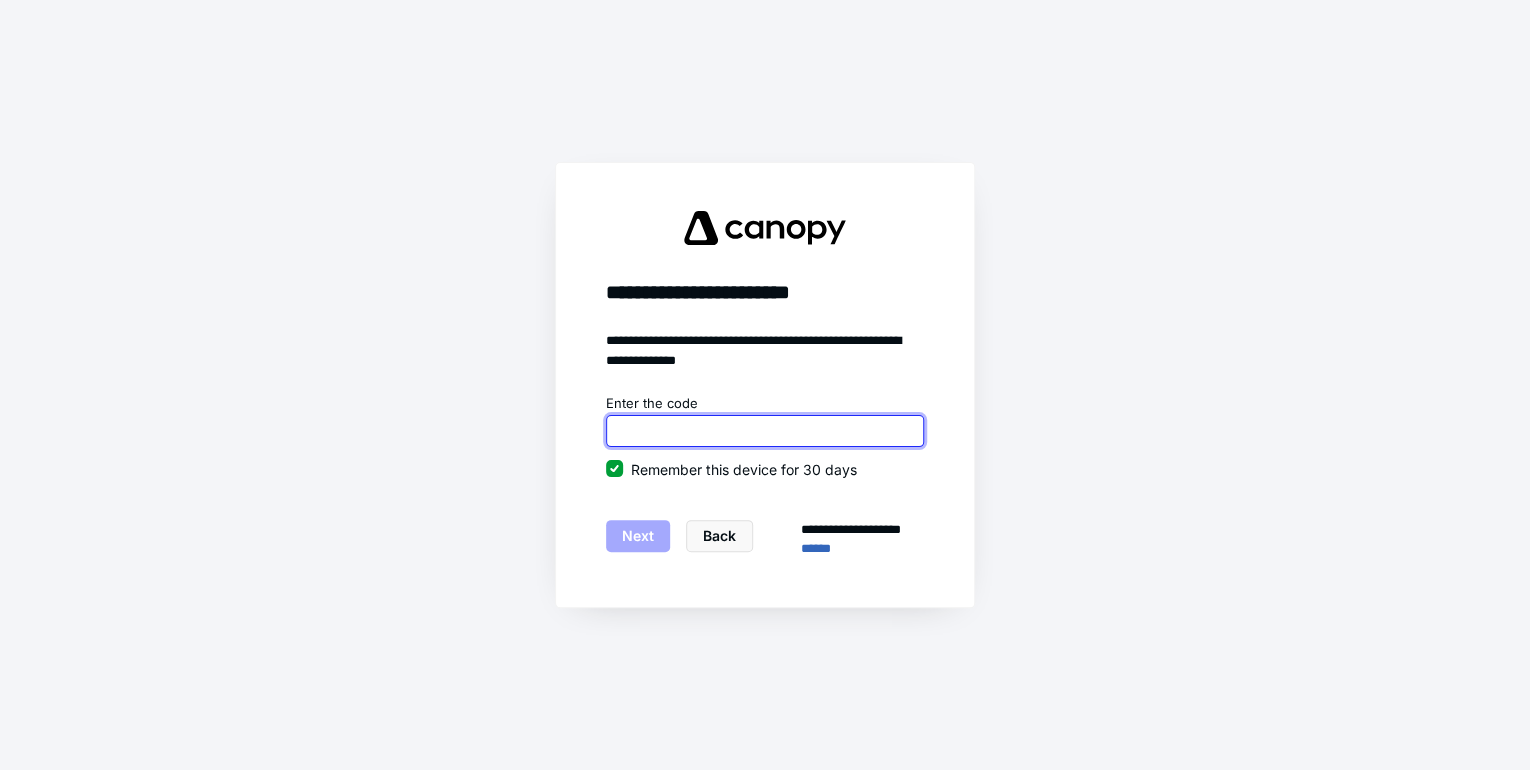 click at bounding box center (765, 431) 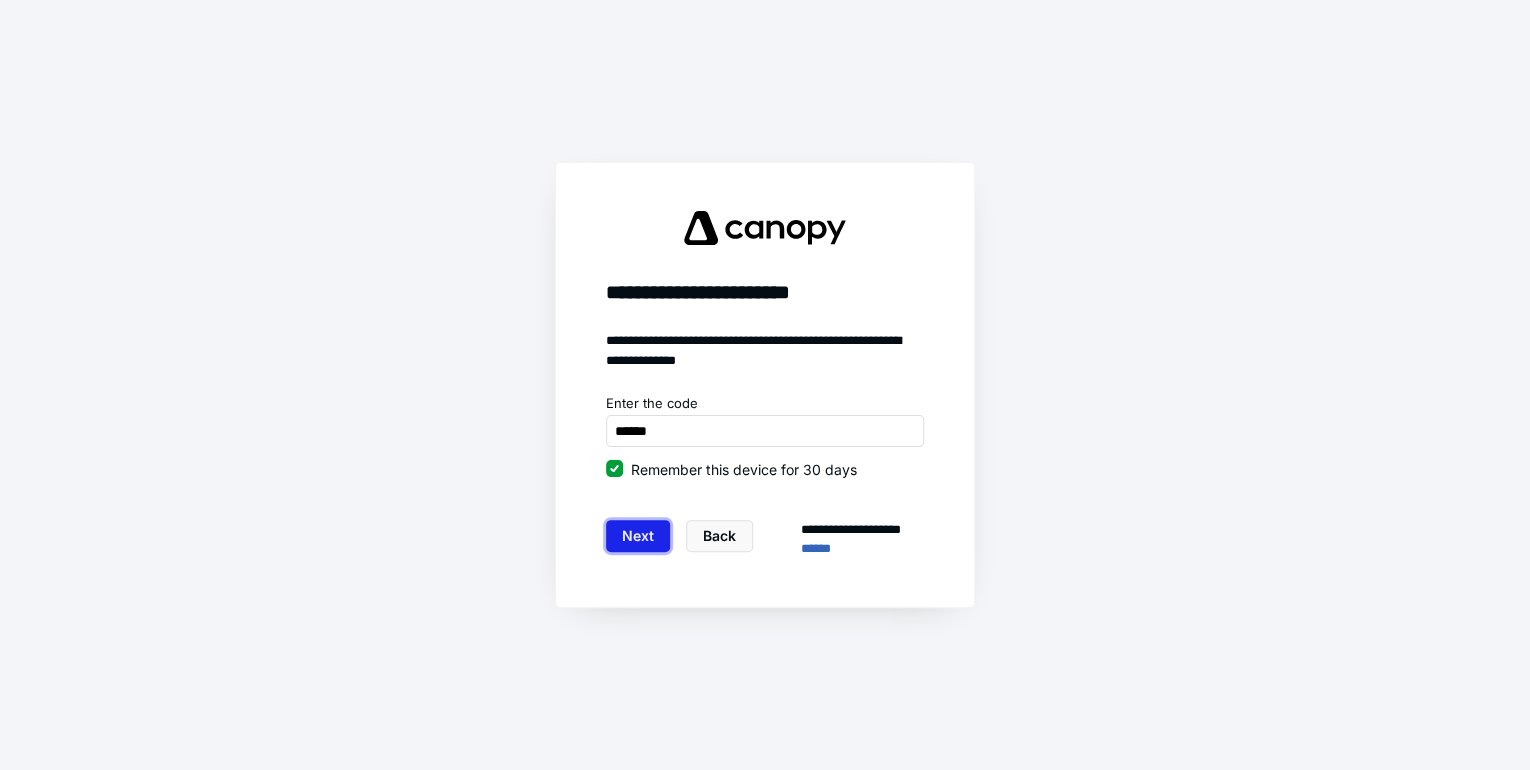 click on "Next" at bounding box center (638, 536) 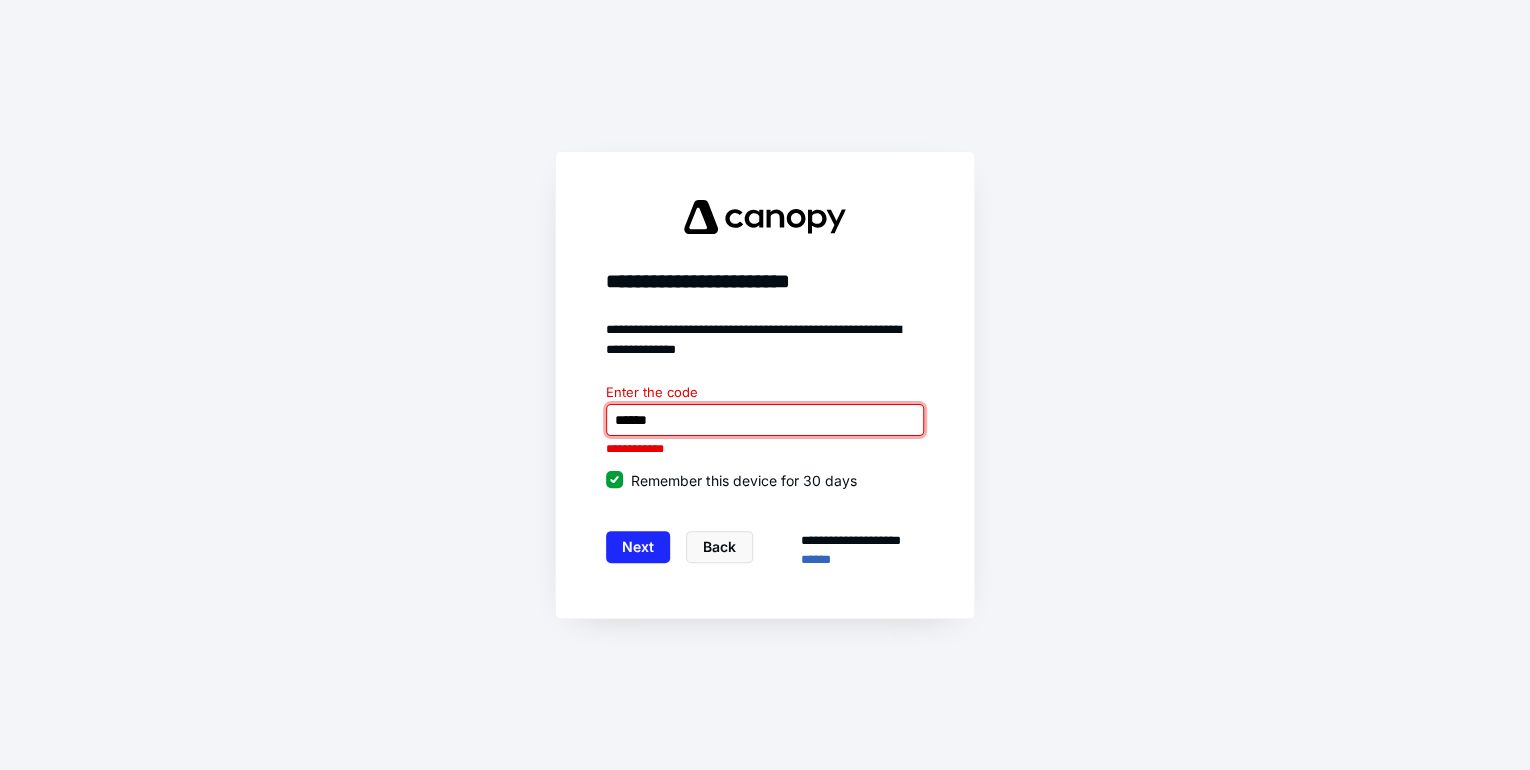 click at bounding box center [765, 420] 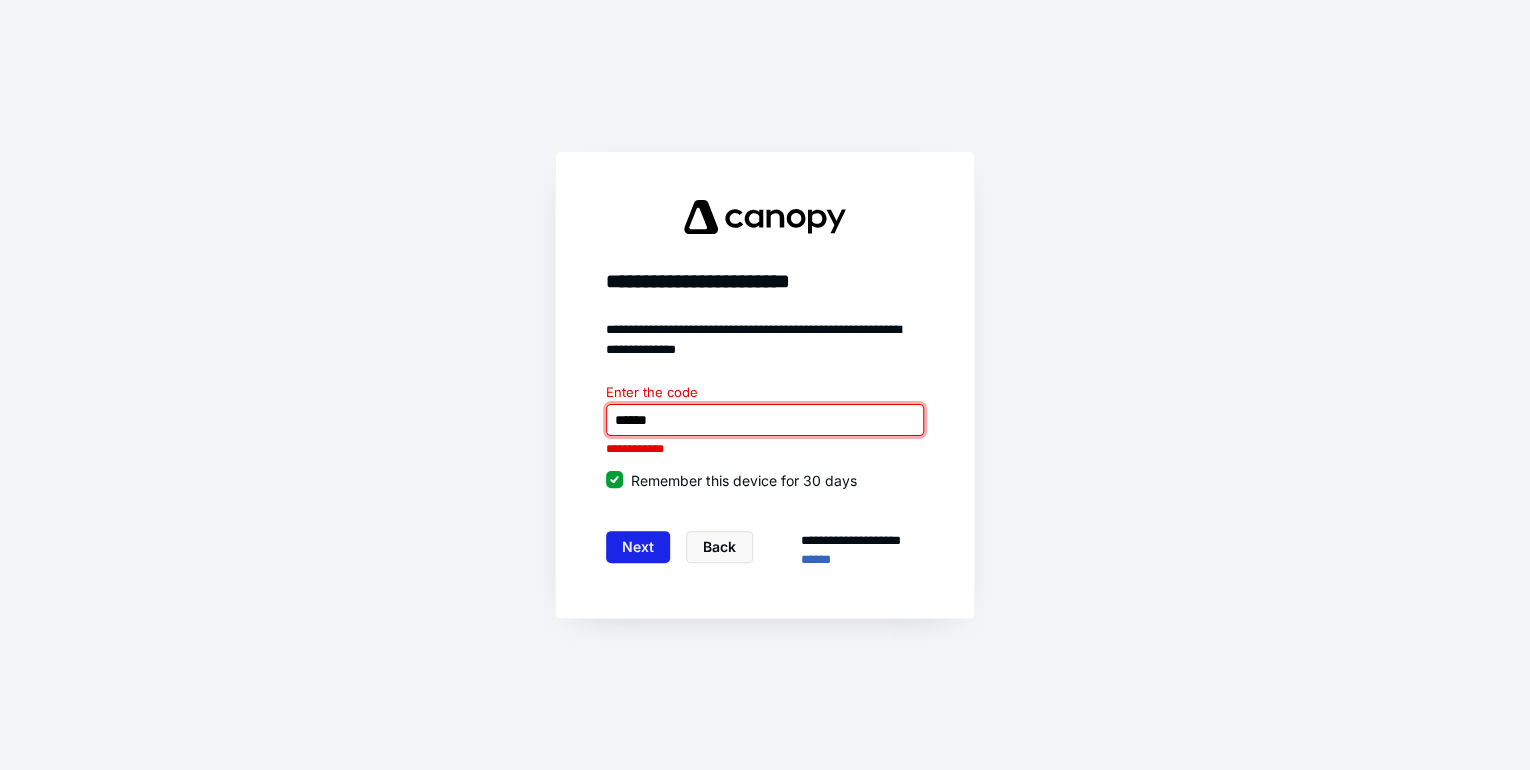 type on "******" 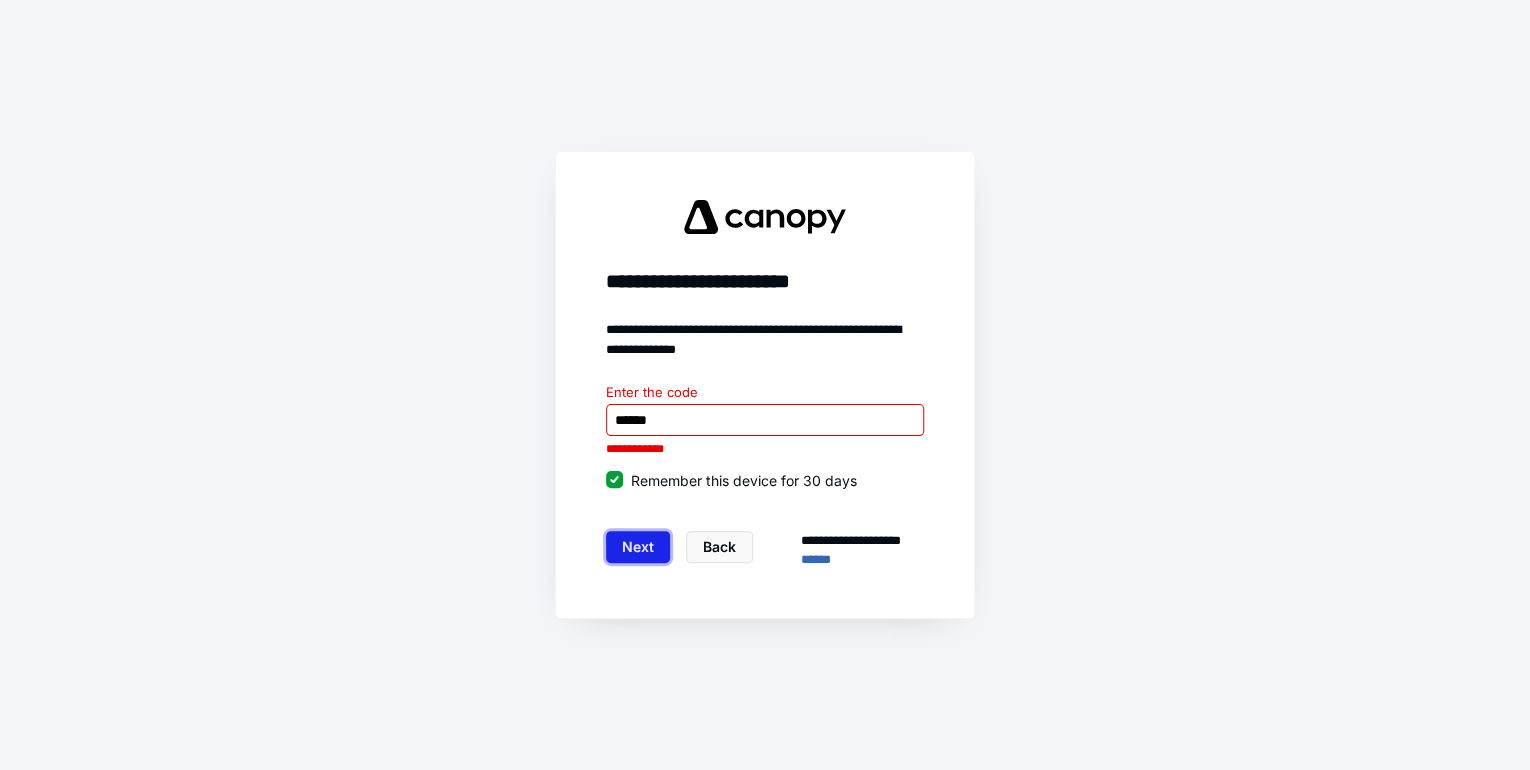 click on "Next" at bounding box center (638, 547) 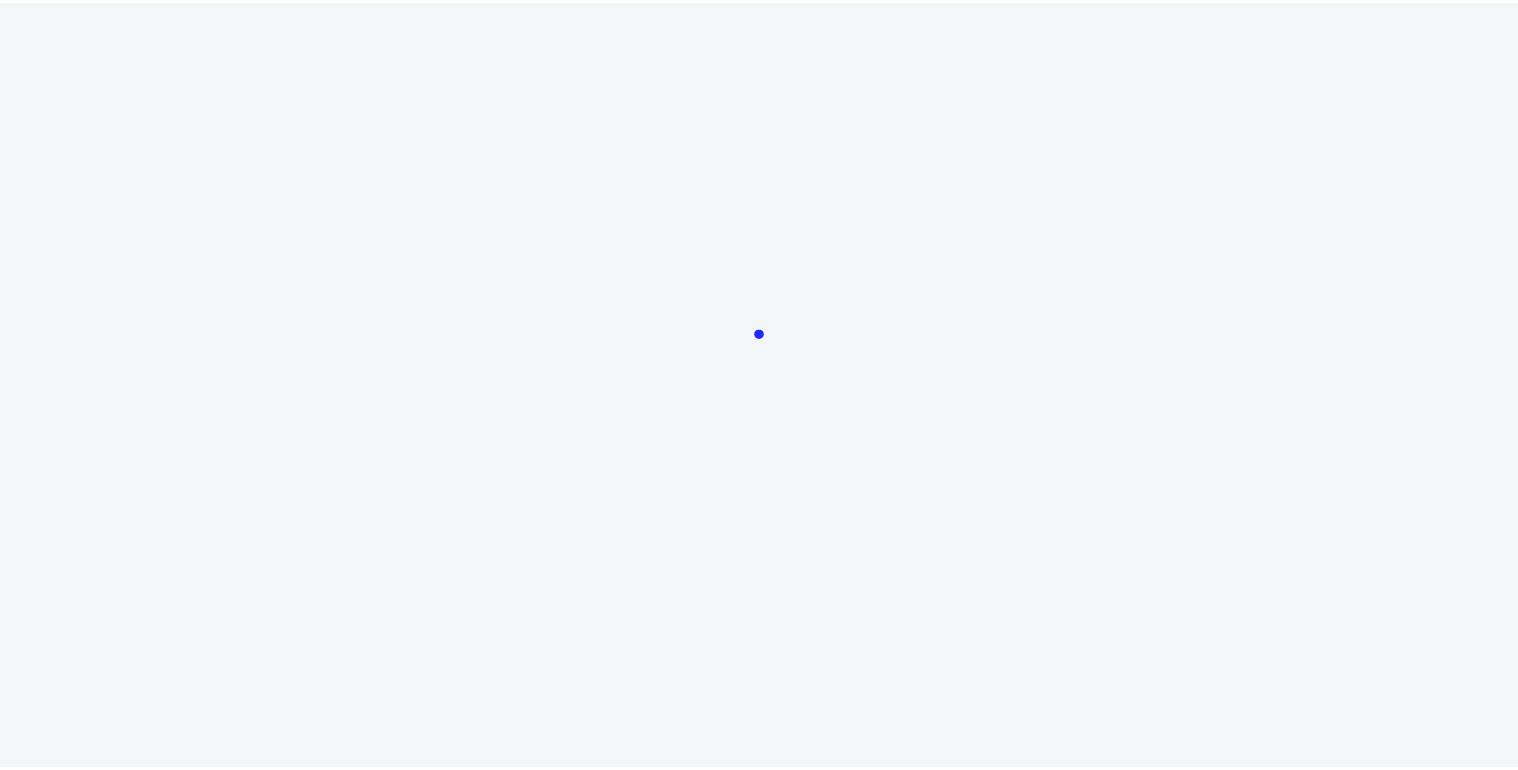 scroll, scrollTop: 0, scrollLeft: 0, axis: both 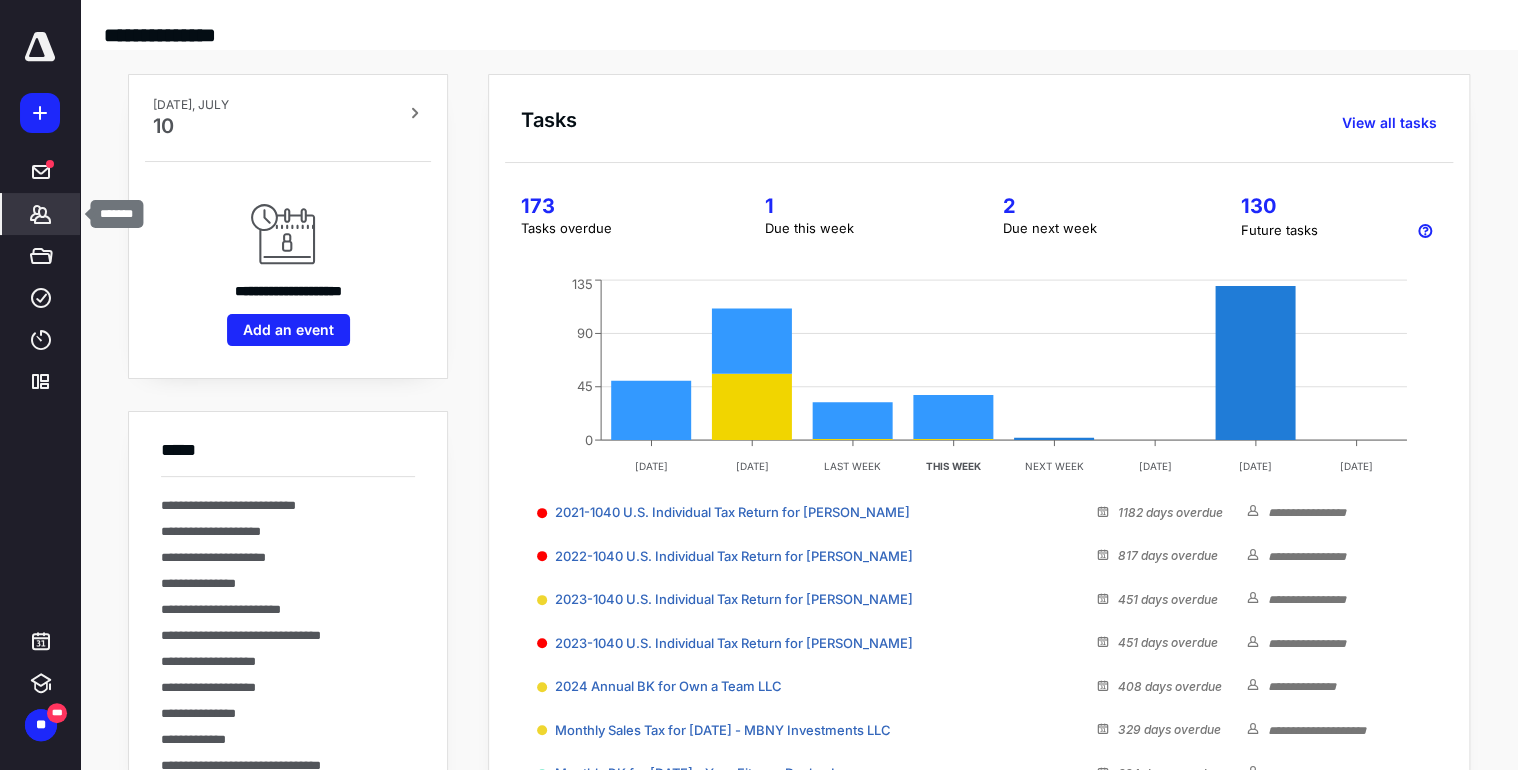 click 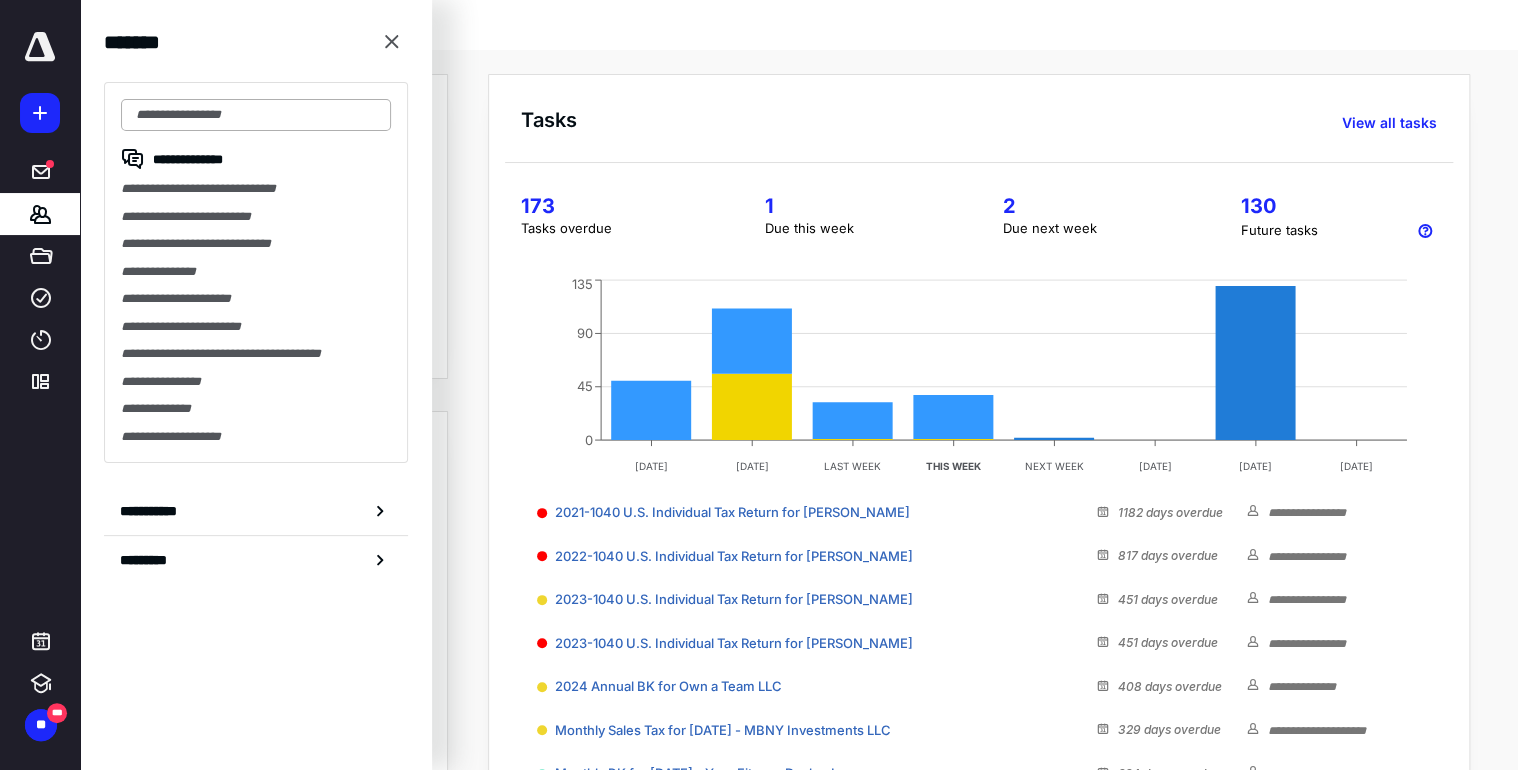 click at bounding box center (256, 115) 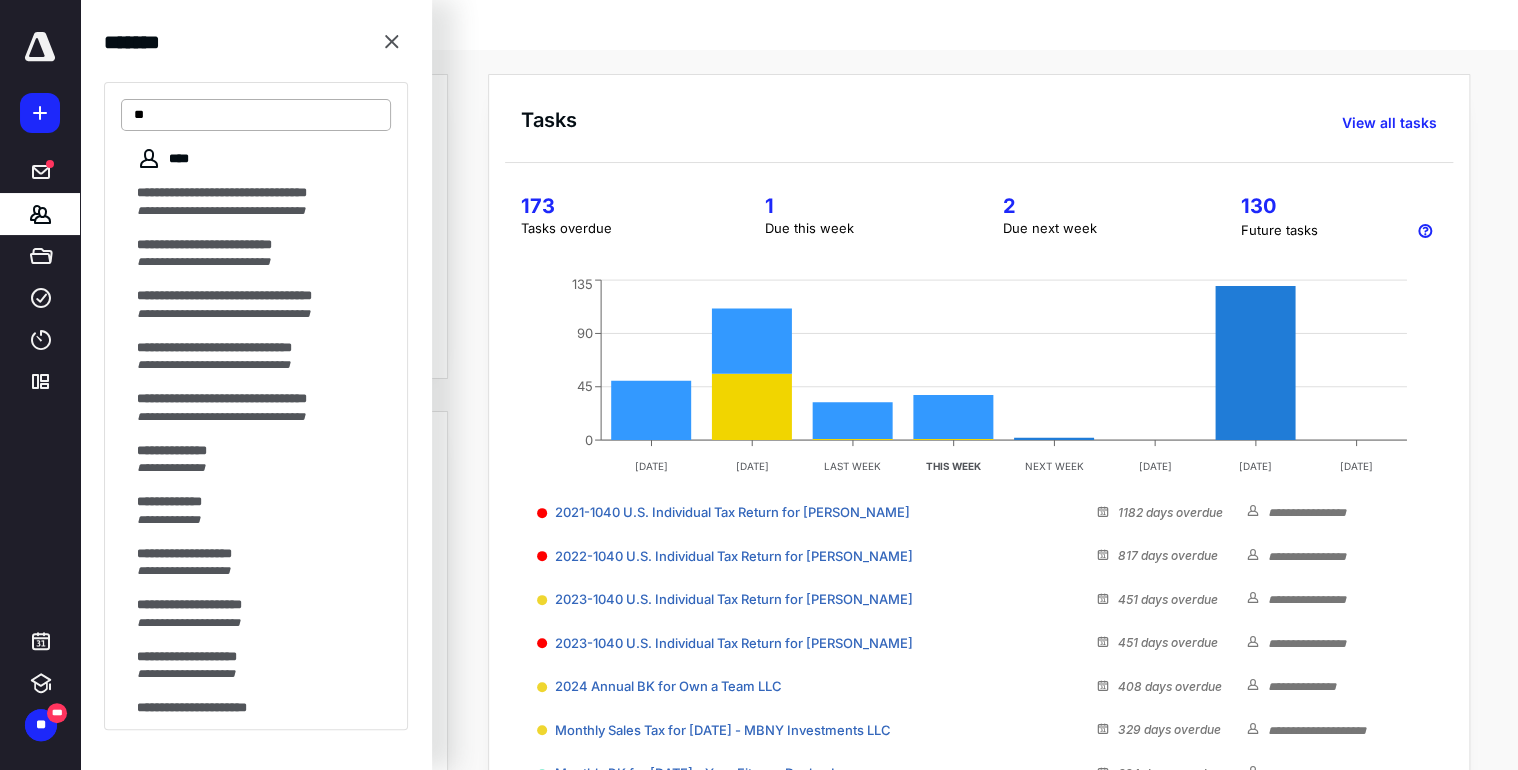 type on "***" 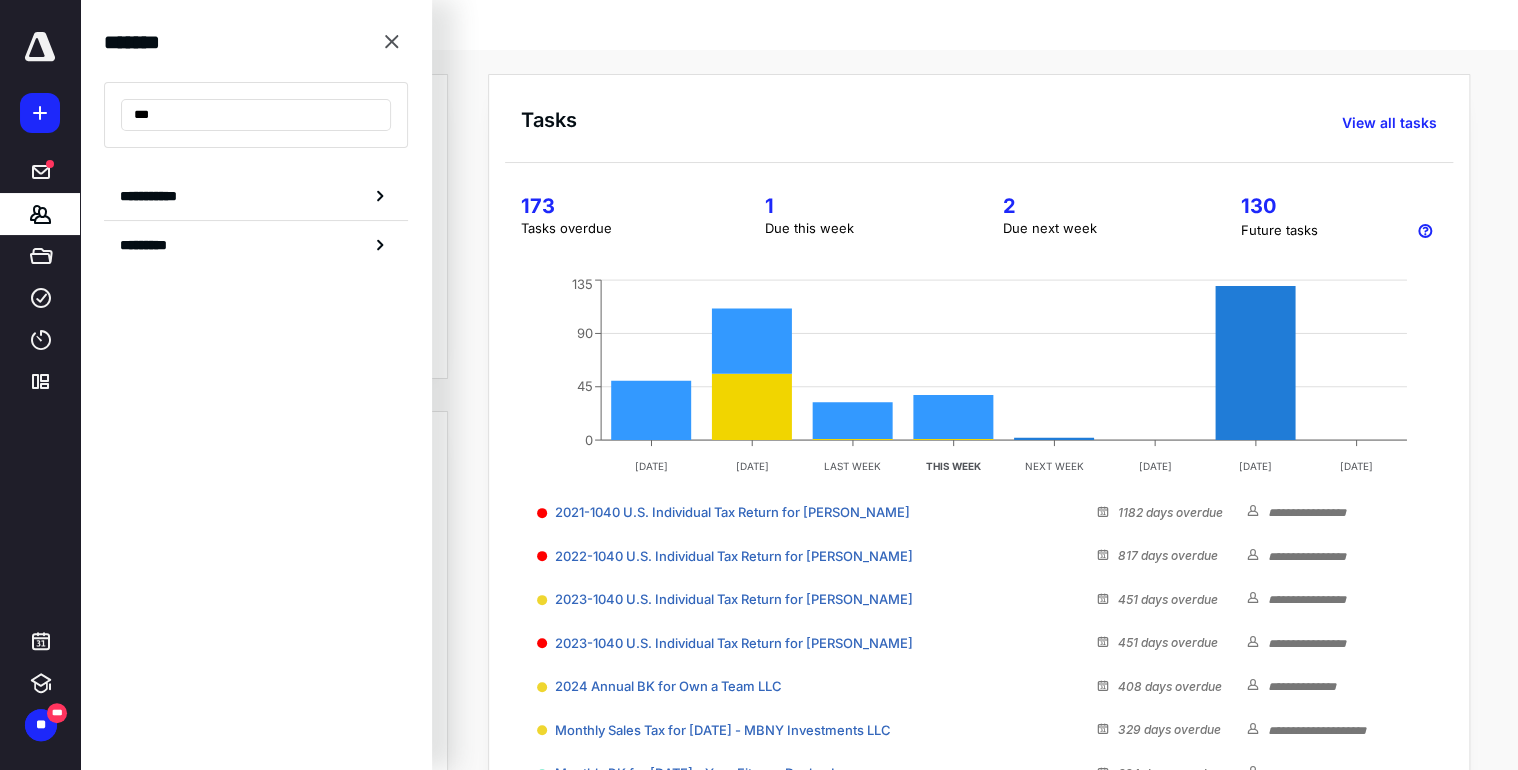 drag, startPoint x: 204, startPoint y: 115, endPoint x: -155, endPoint y: 156, distance: 361.33365 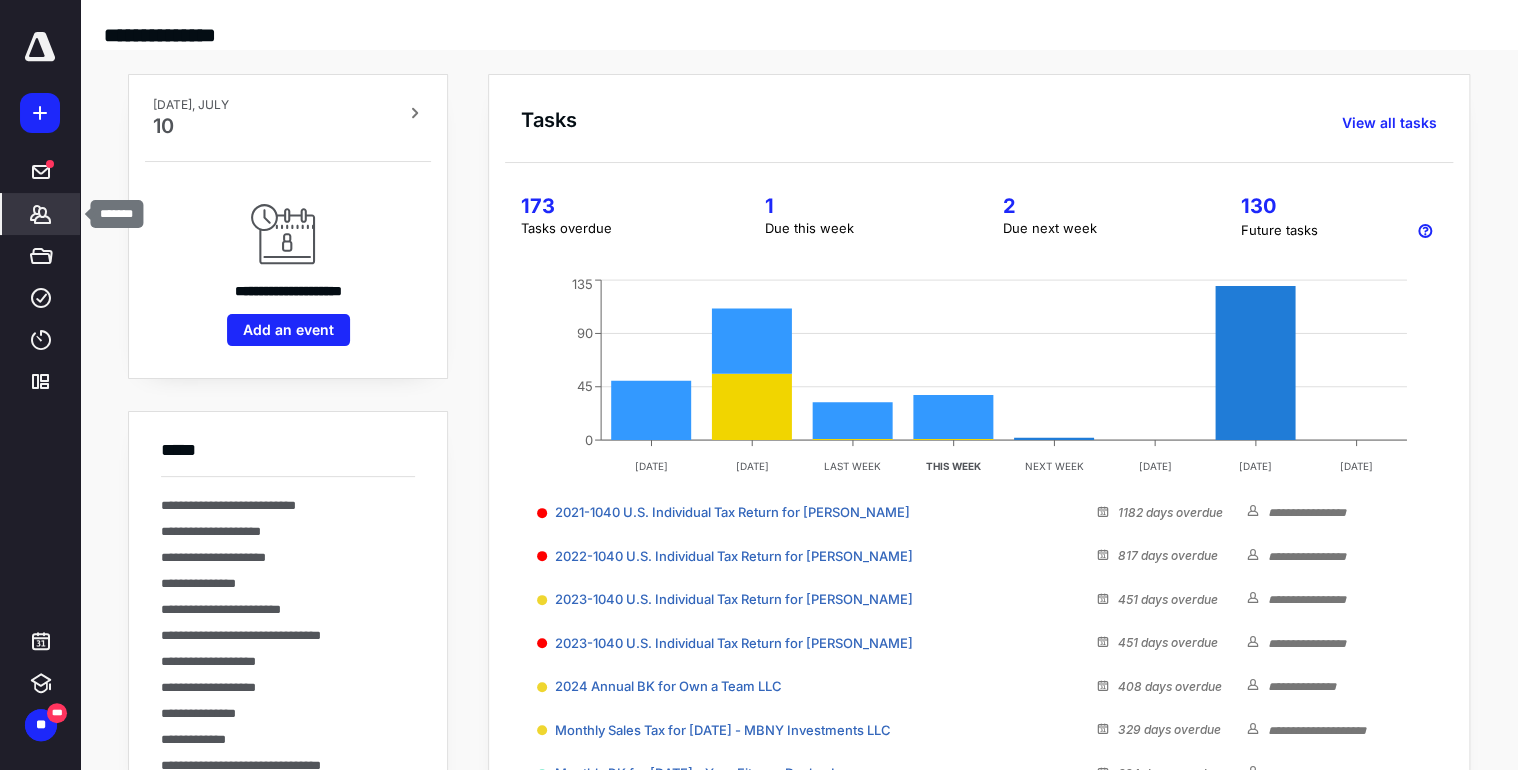 click 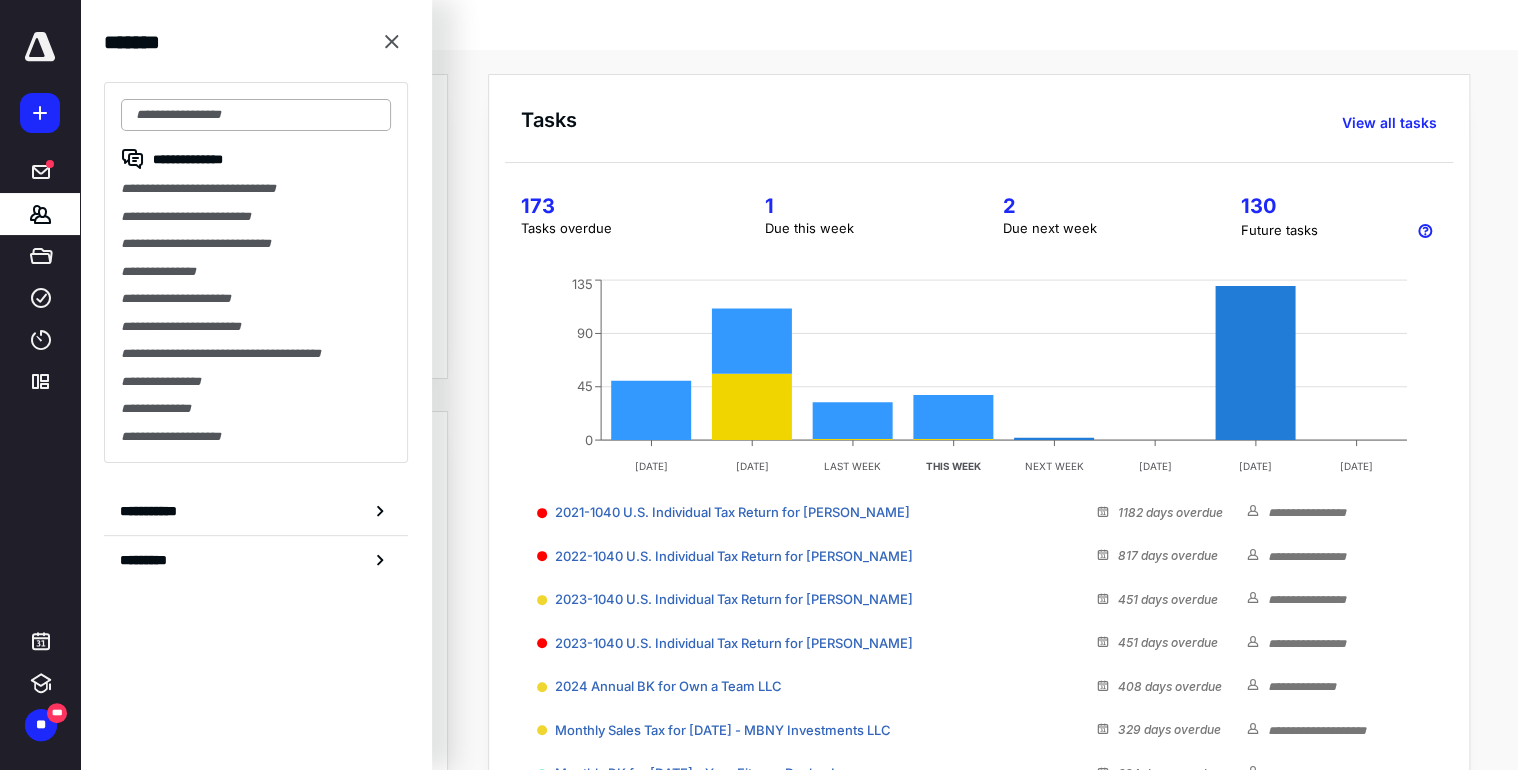 click at bounding box center [256, 115] 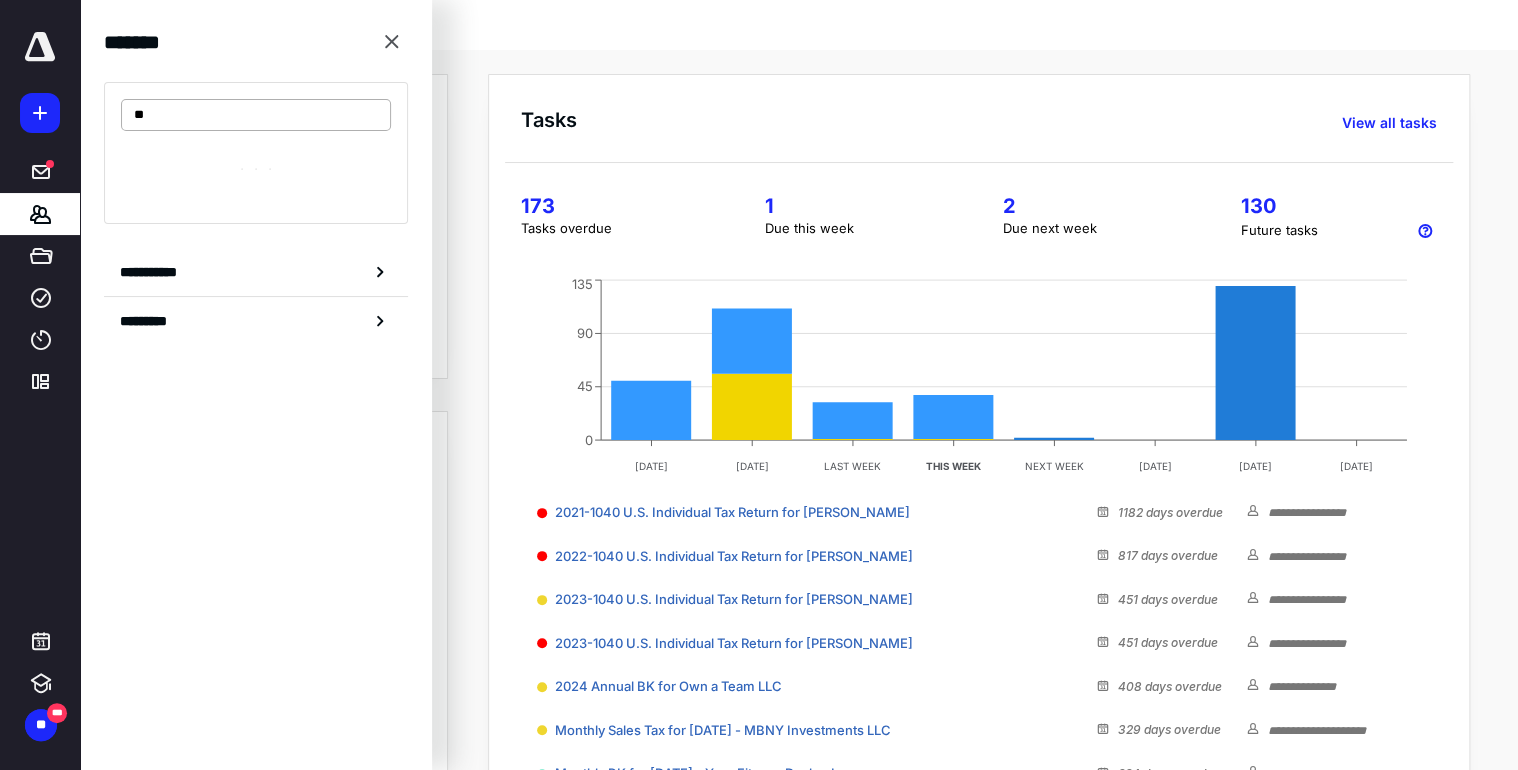 type on "***" 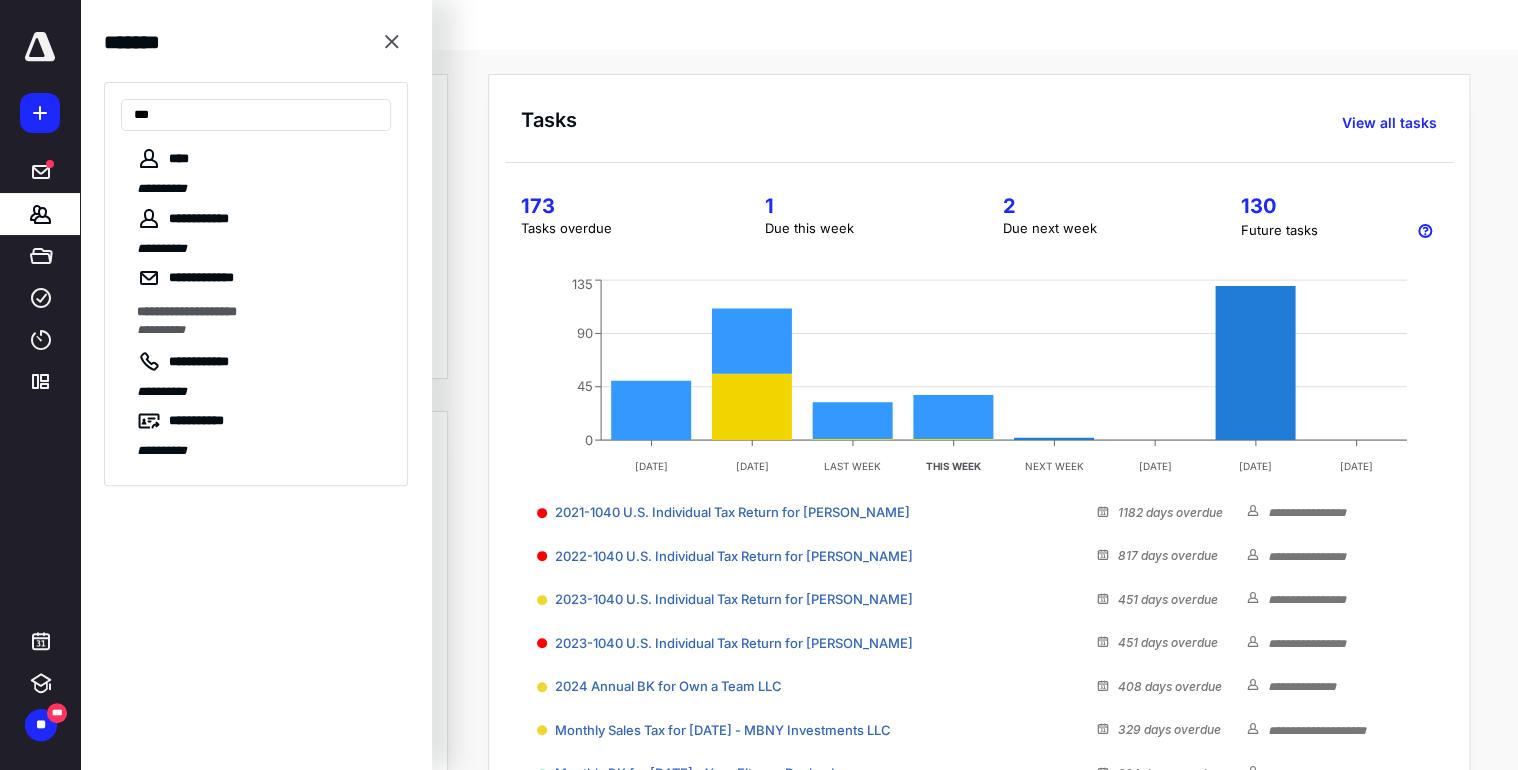 drag, startPoint x: 178, startPoint y: 123, endPoint x: -120, endPoint y: 177, distance: 302.8531 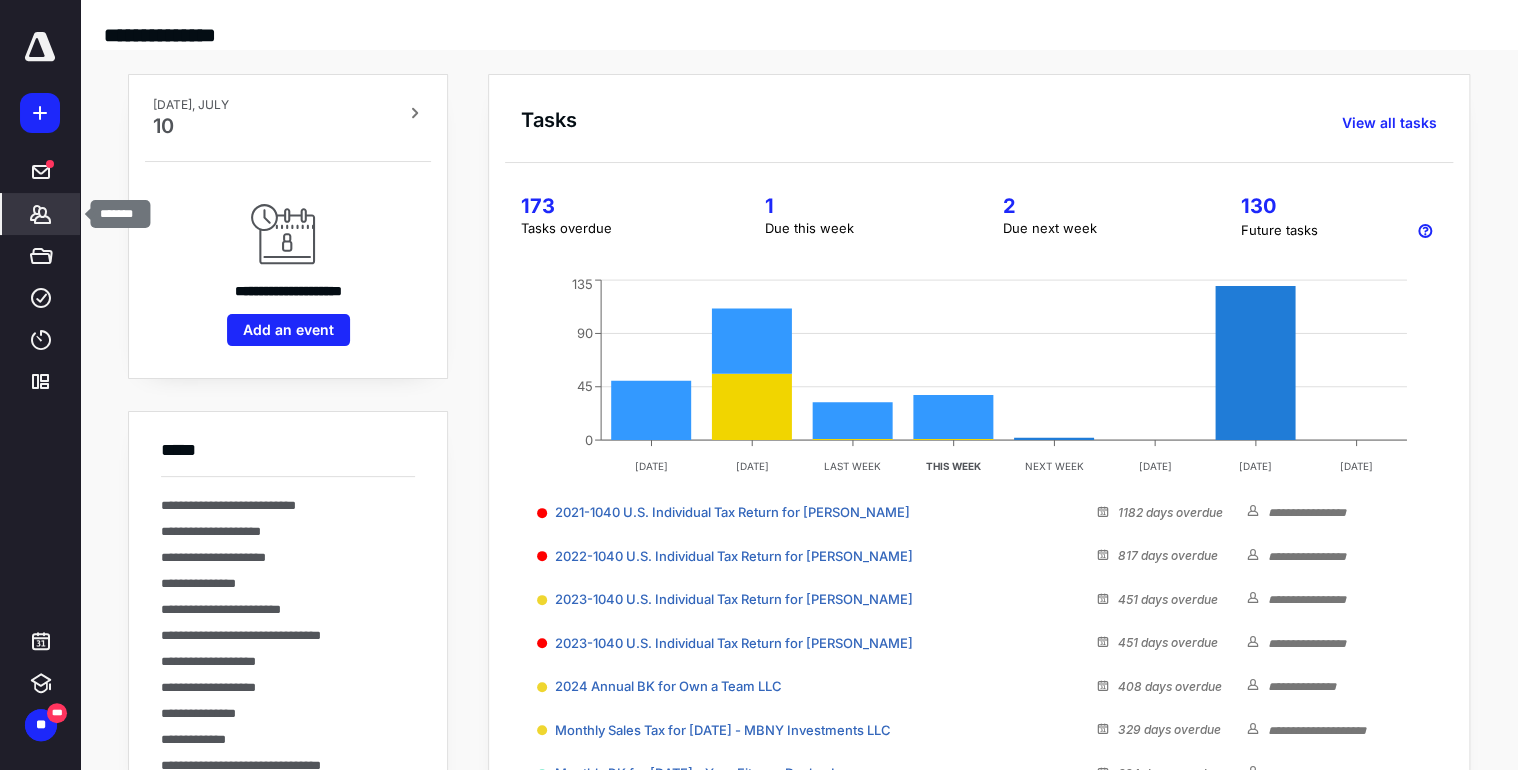 click 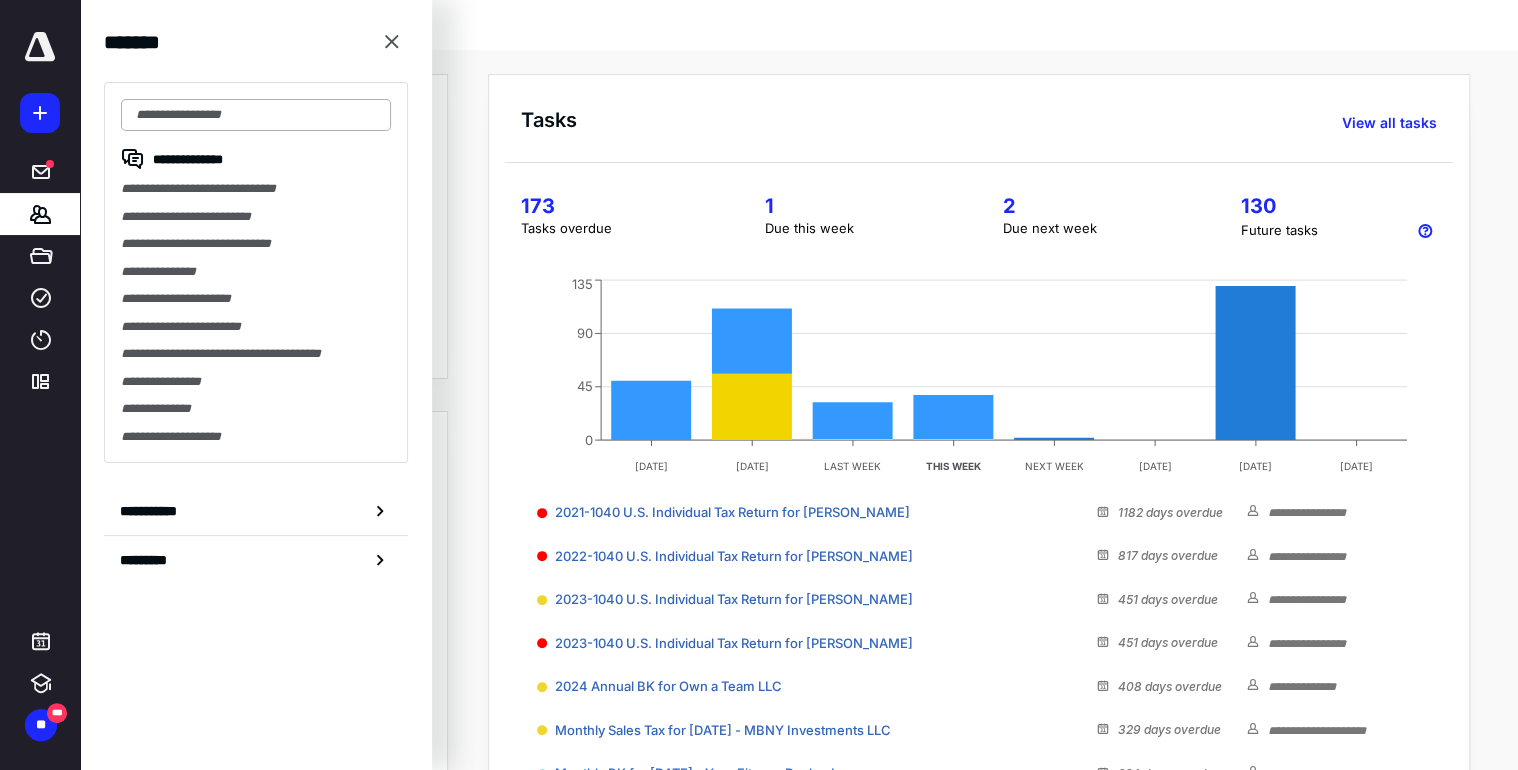 click at bounding box center [256, 115] 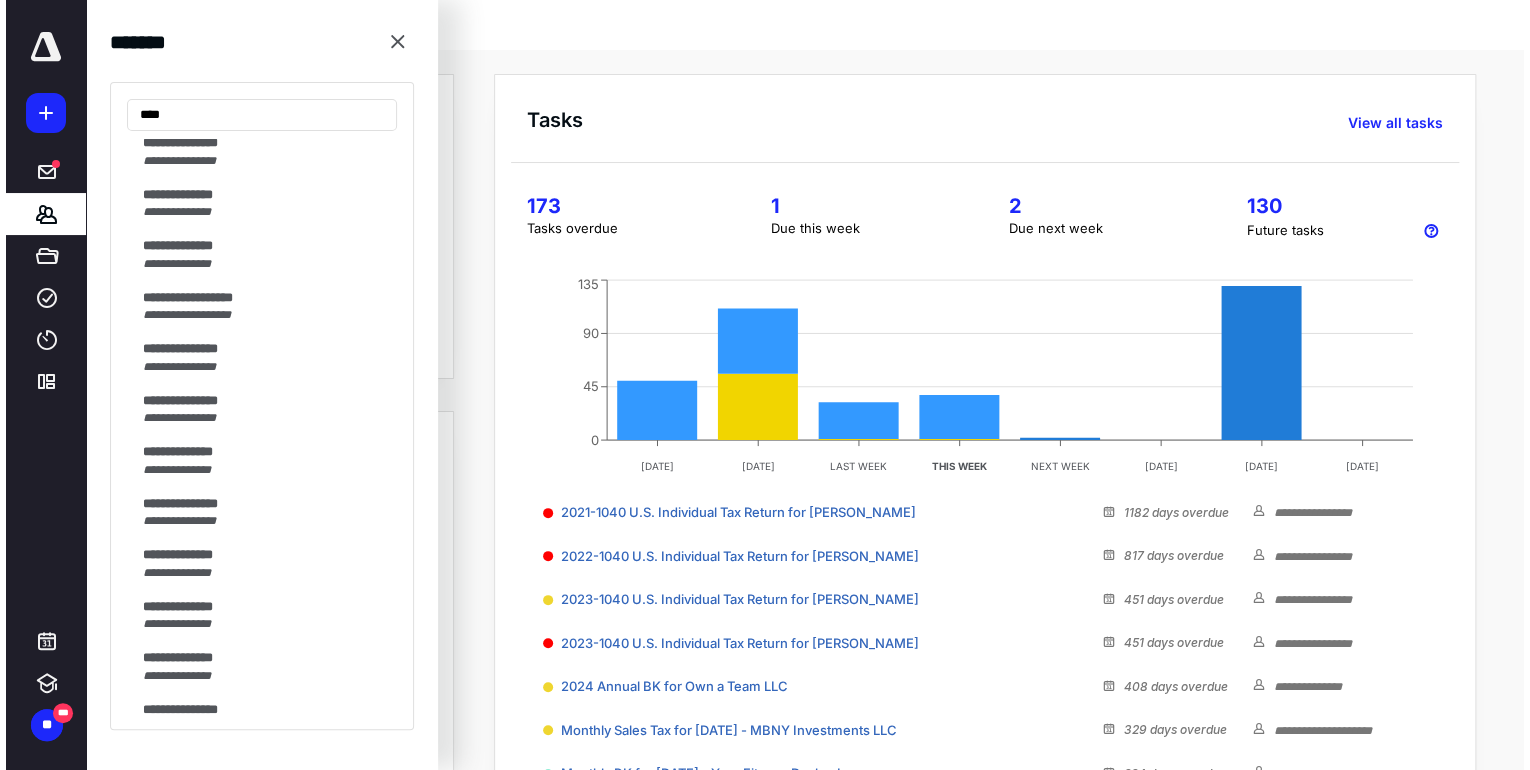 scroll, scrollTop: 160, scrollLeft: 0, axis: vertical 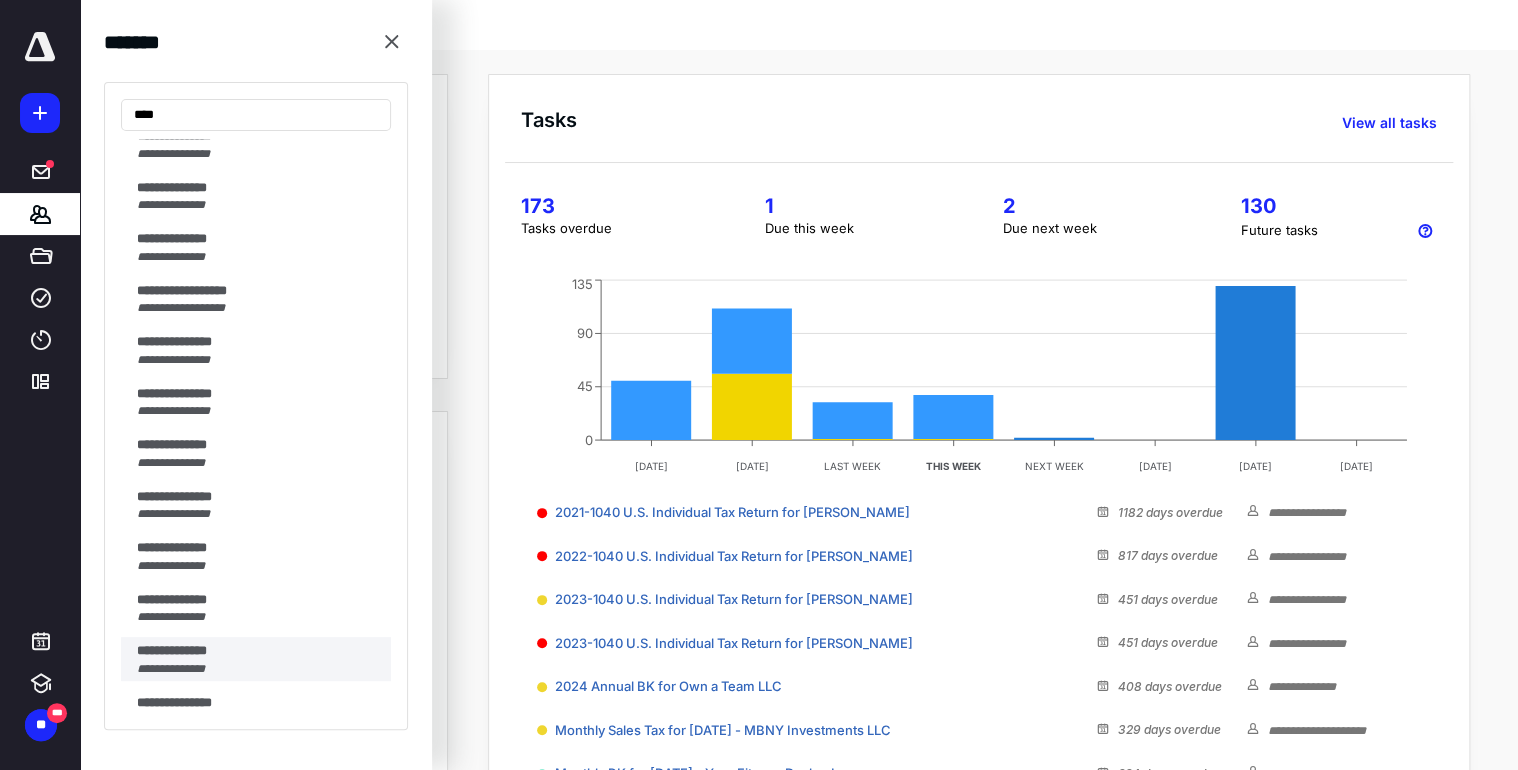 type on "***" 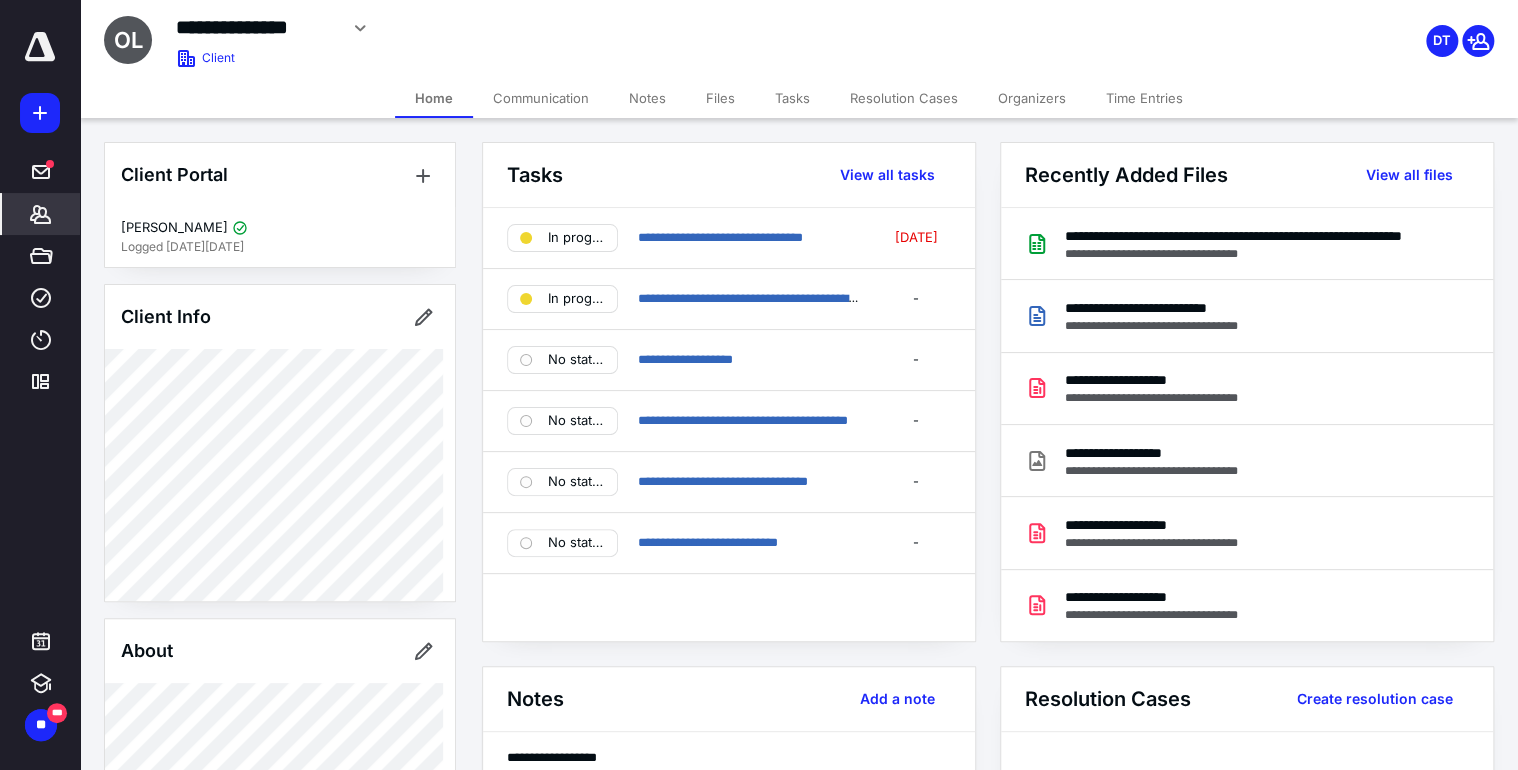 click on "Notes" at bounding box center [647, 98] 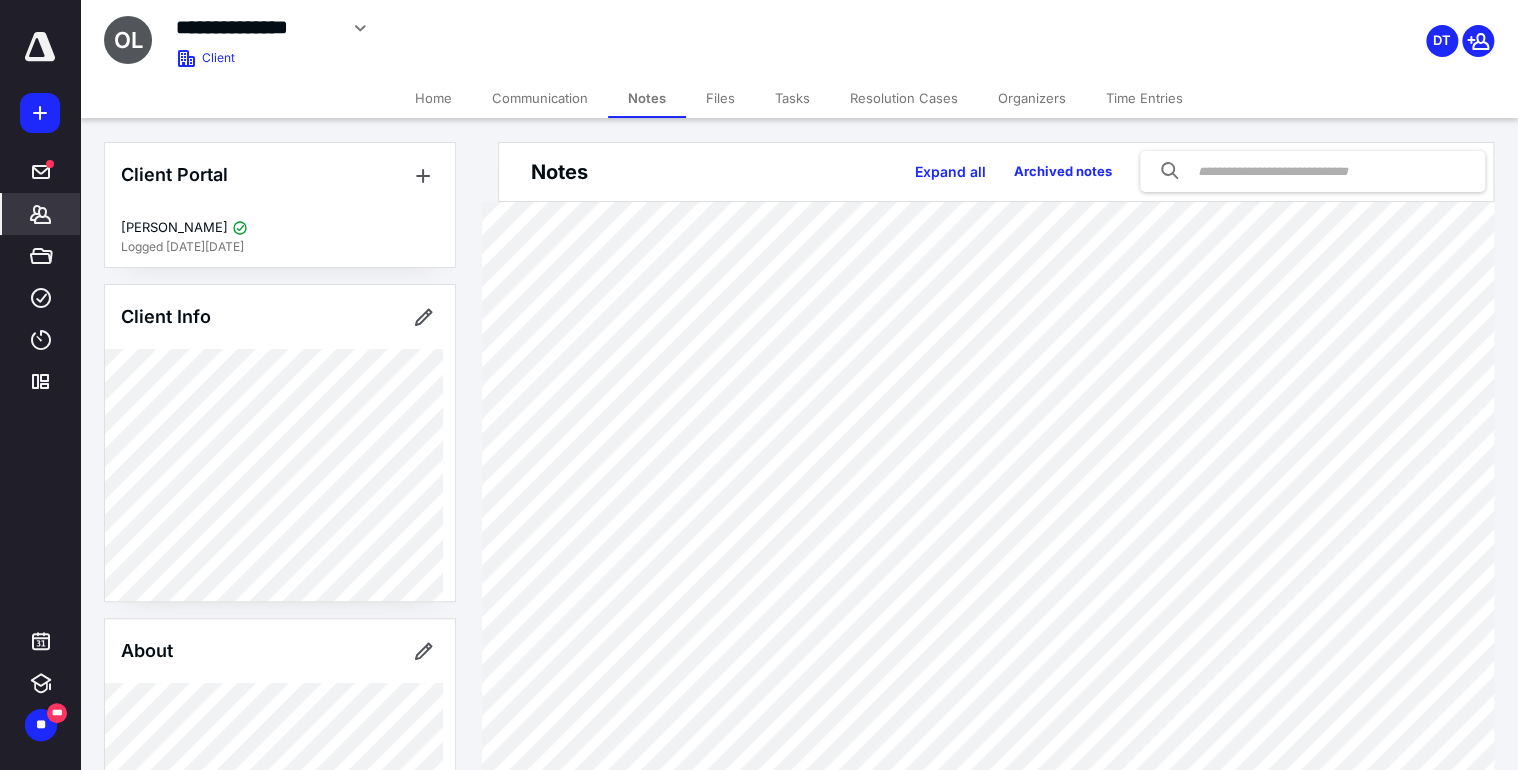 click on "Files" at bounding box center (720, 98) 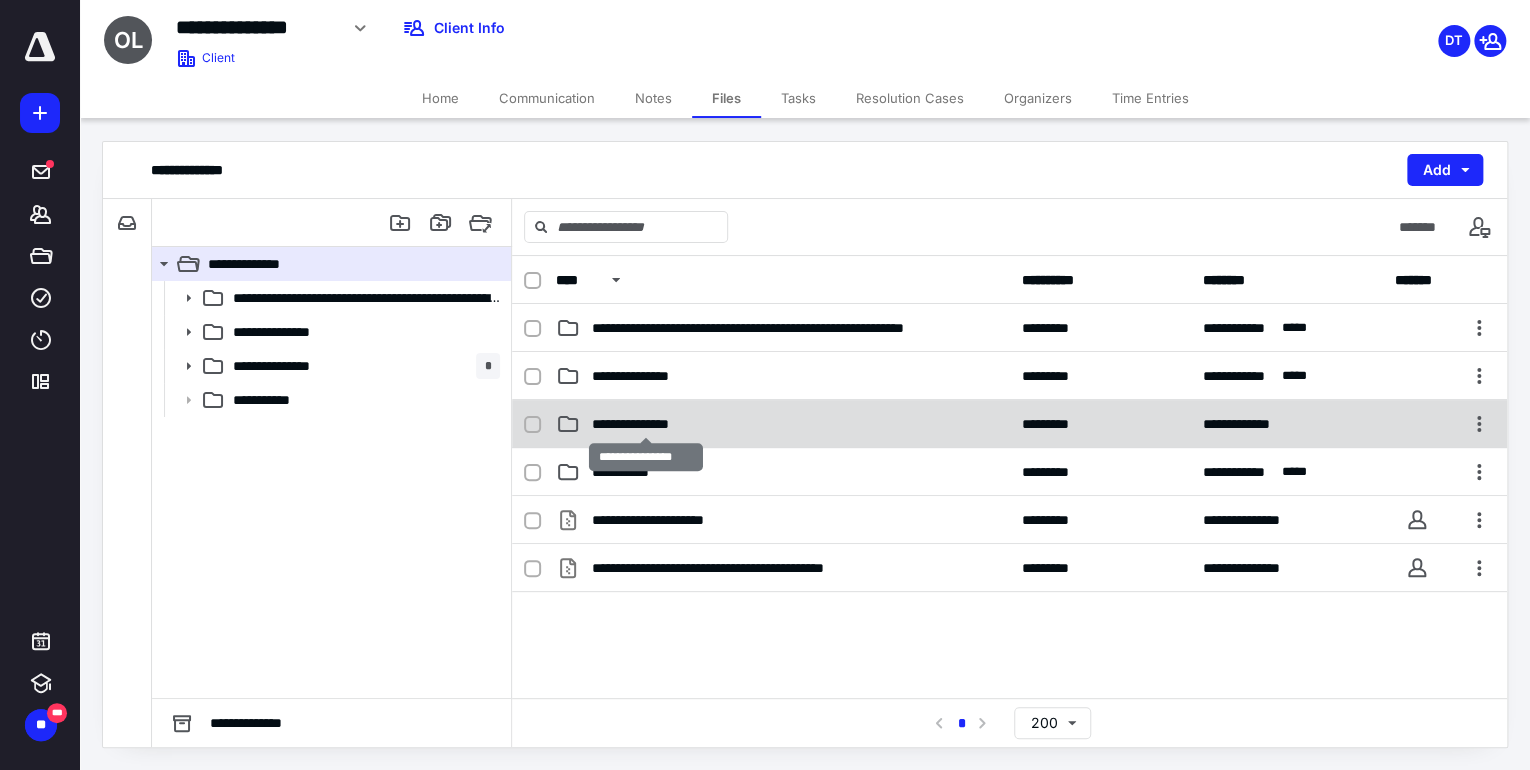 click on "**********" at bounding box center (646, 424) 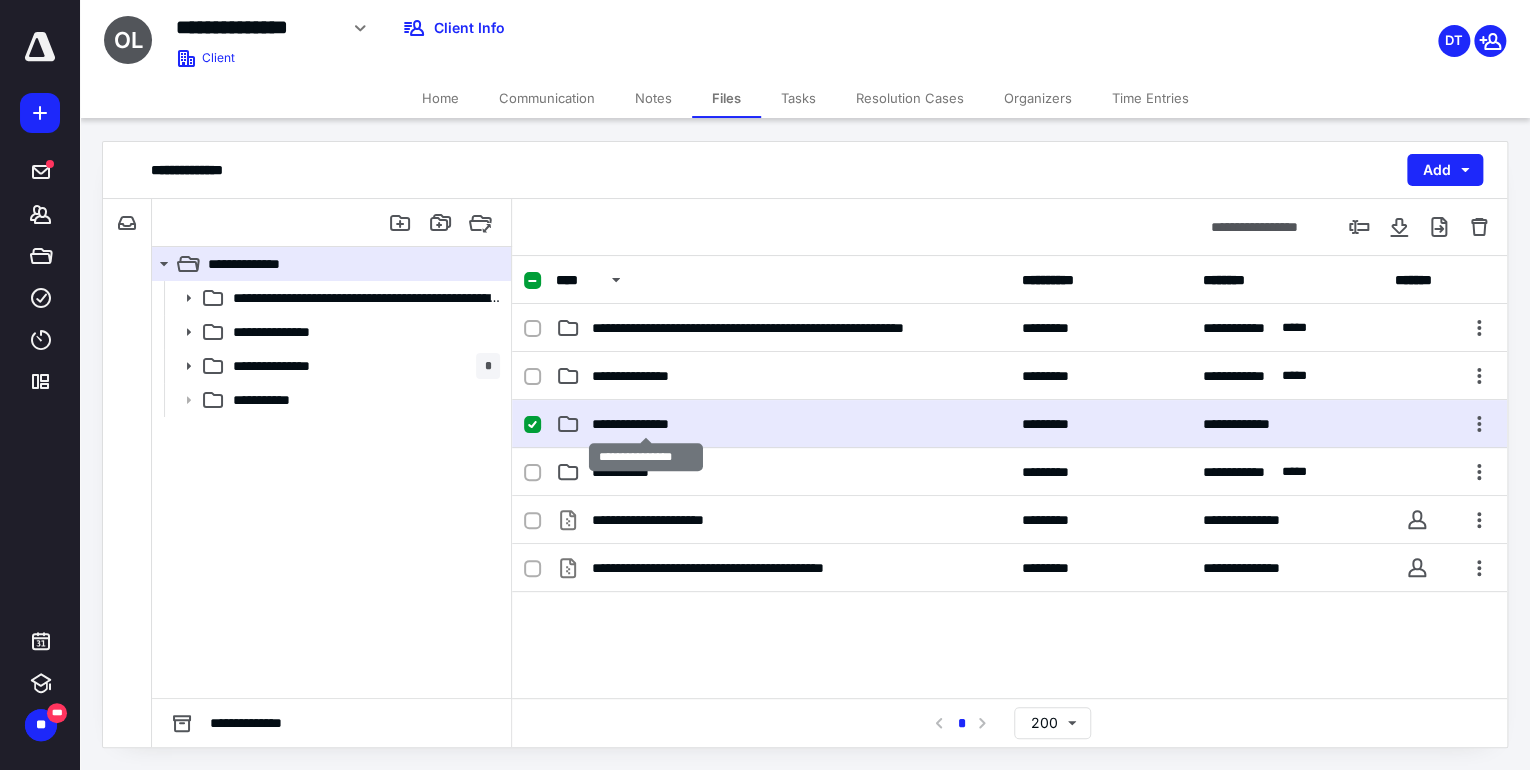 click on "**********" at bounding box center (646, 424) 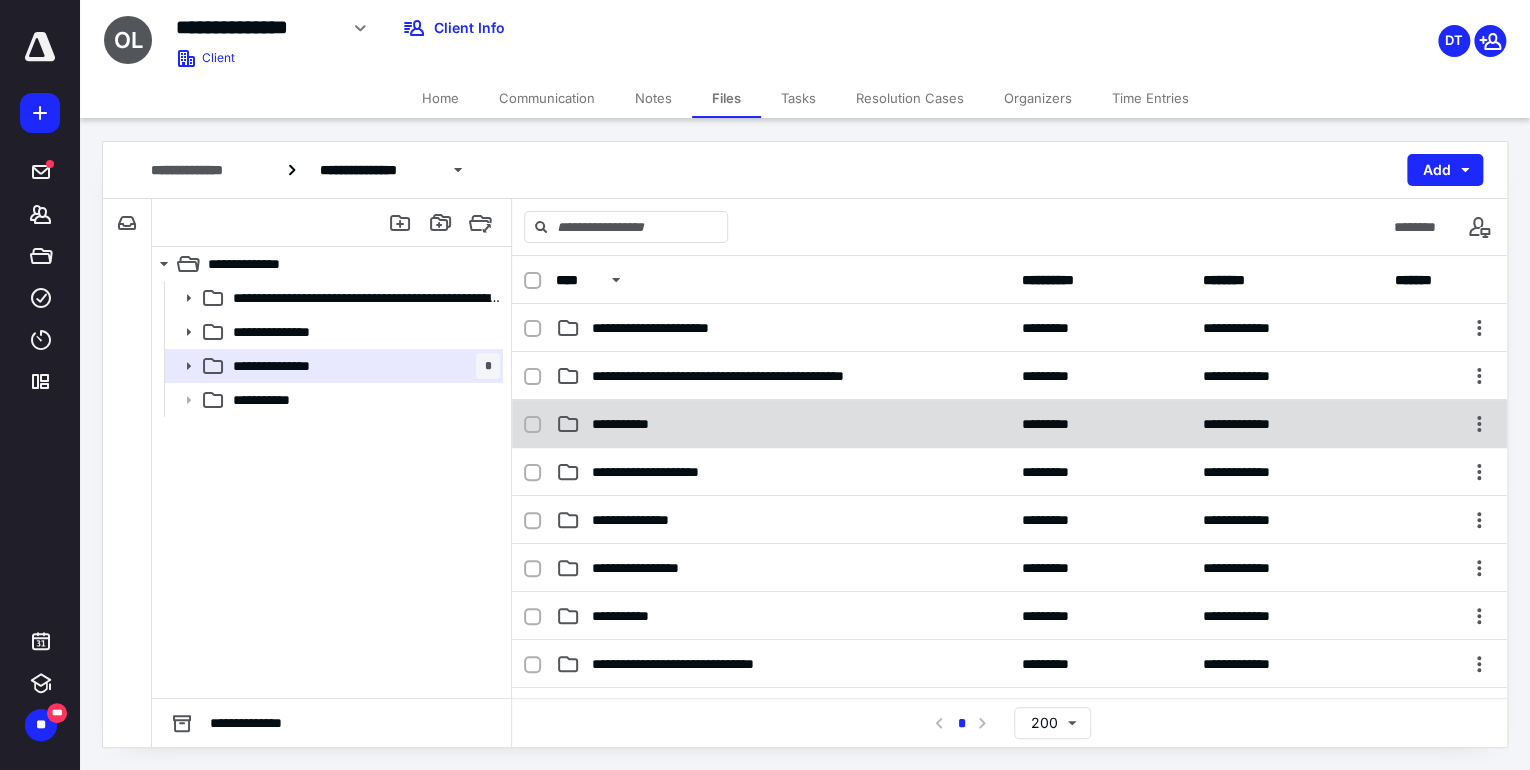 click on "**********" at bounding box center (635, 424) 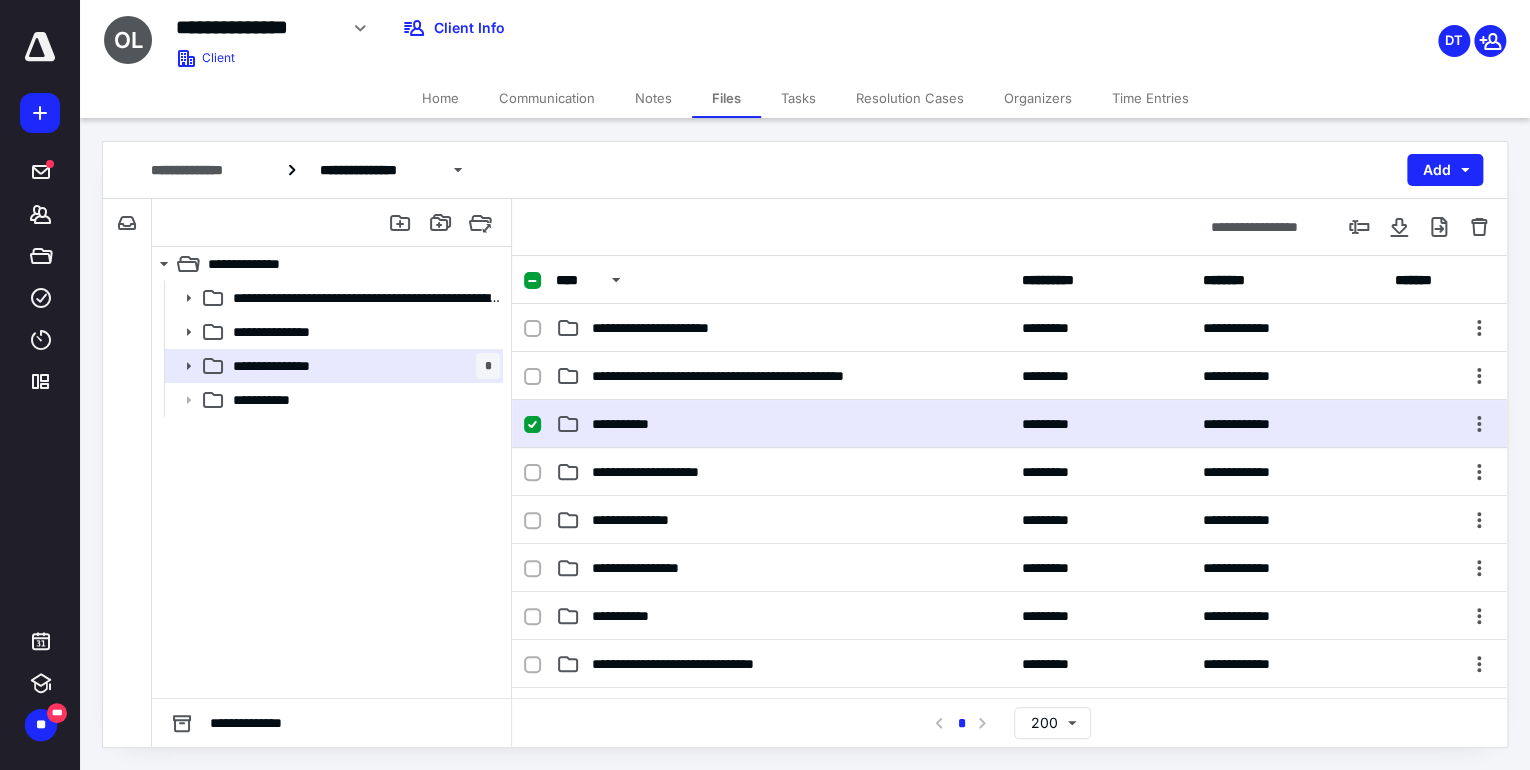 click on "**********" at bounding box center (635, 424) 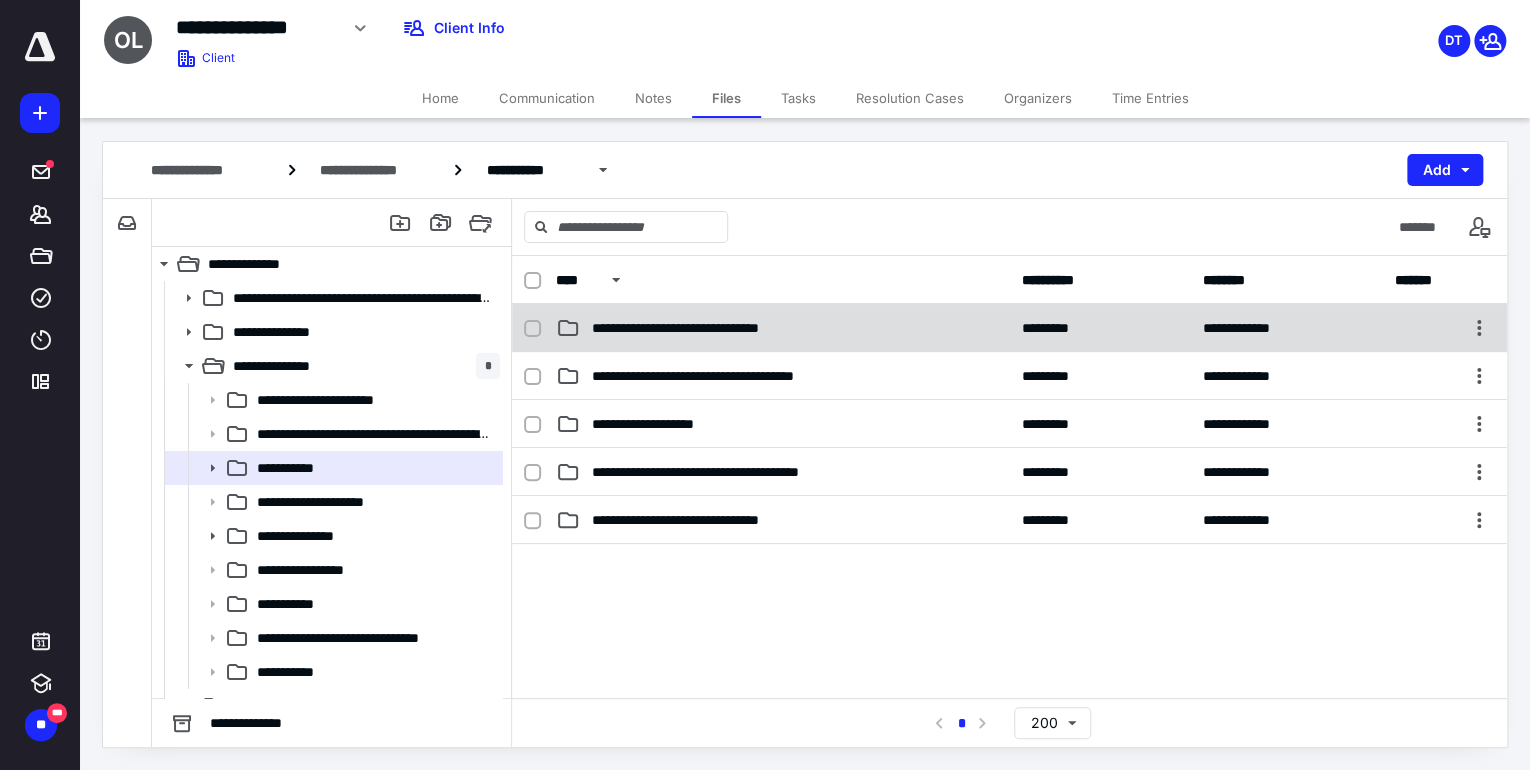 click on "**********" at bounding box center (706, 328) 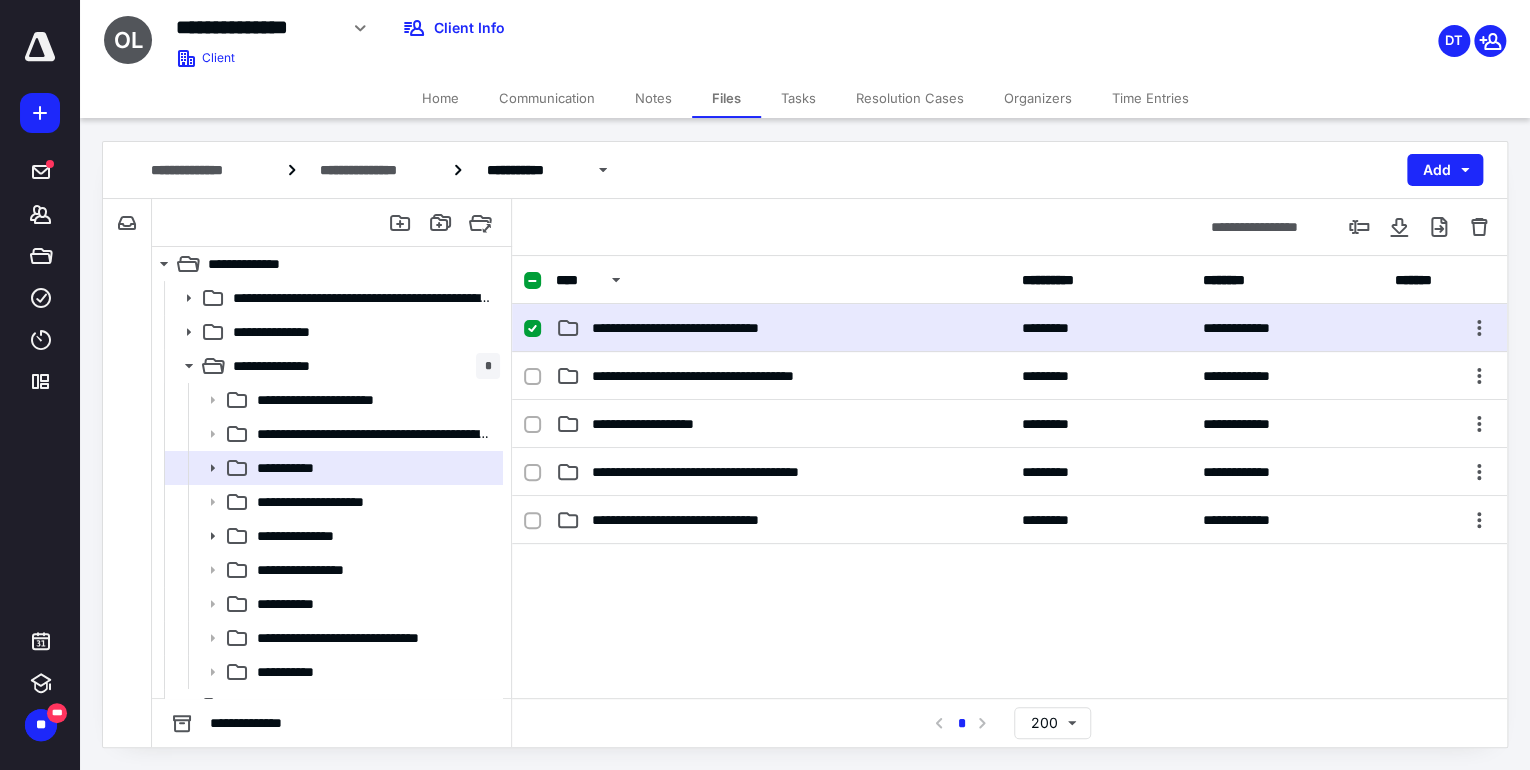 click on "**********" at bounding box center [706, 328] 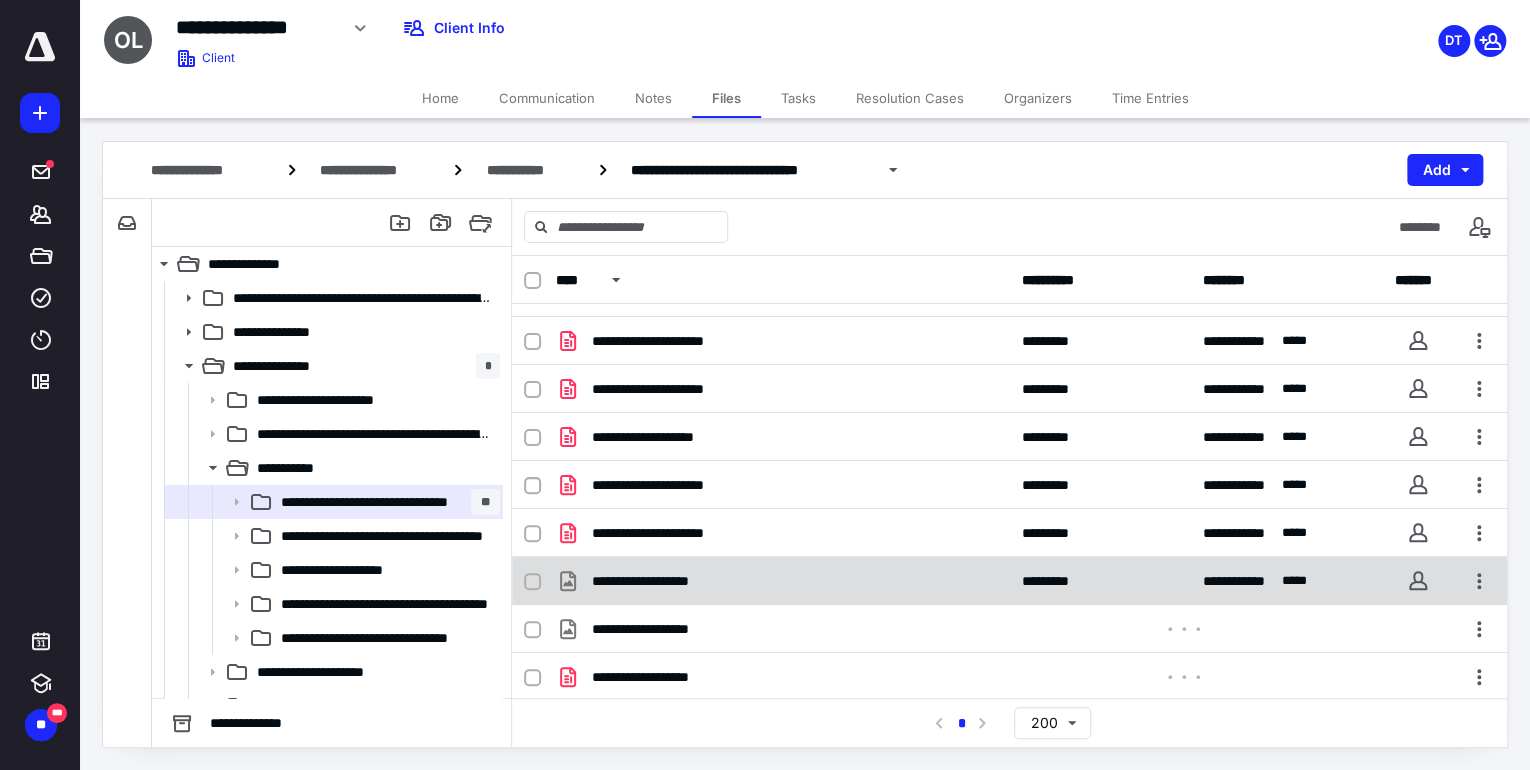 scroll, scrollTop: 370, scrollLeft: 0, axis: vertical 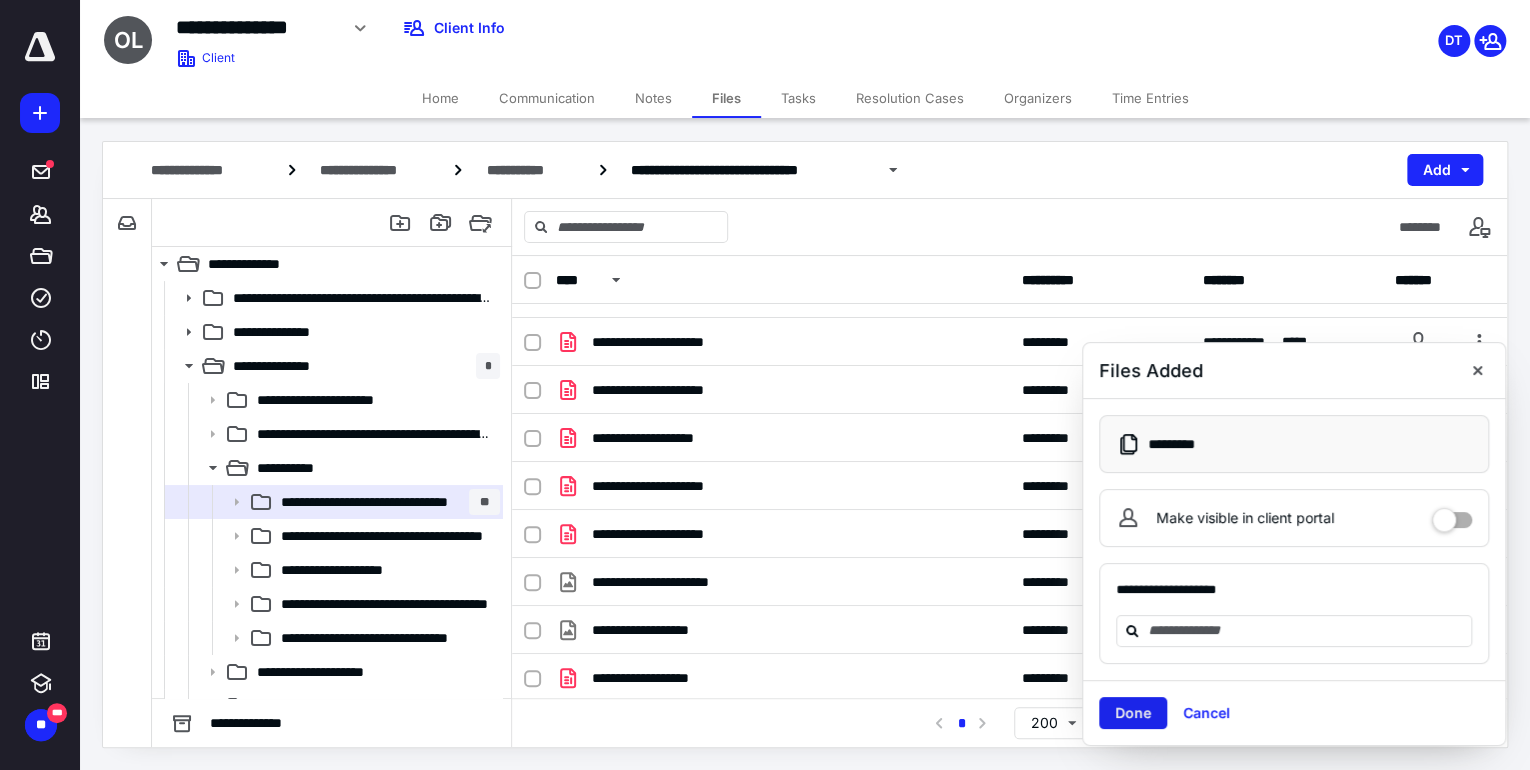 click on "Done" at bounding box center (1133, 713) 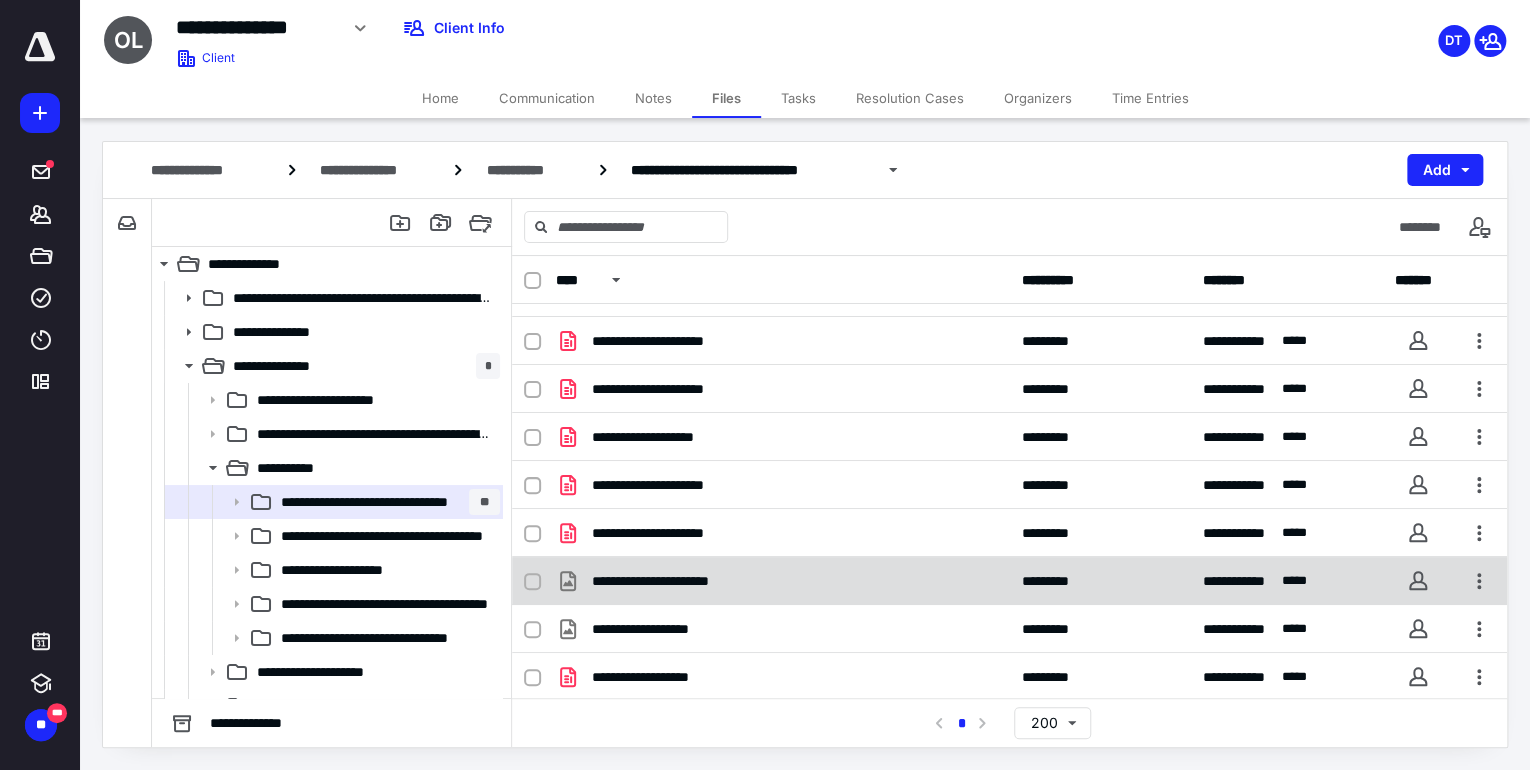 scroll, scrollTop: 370, scrollLeft: 0, axis: vertical 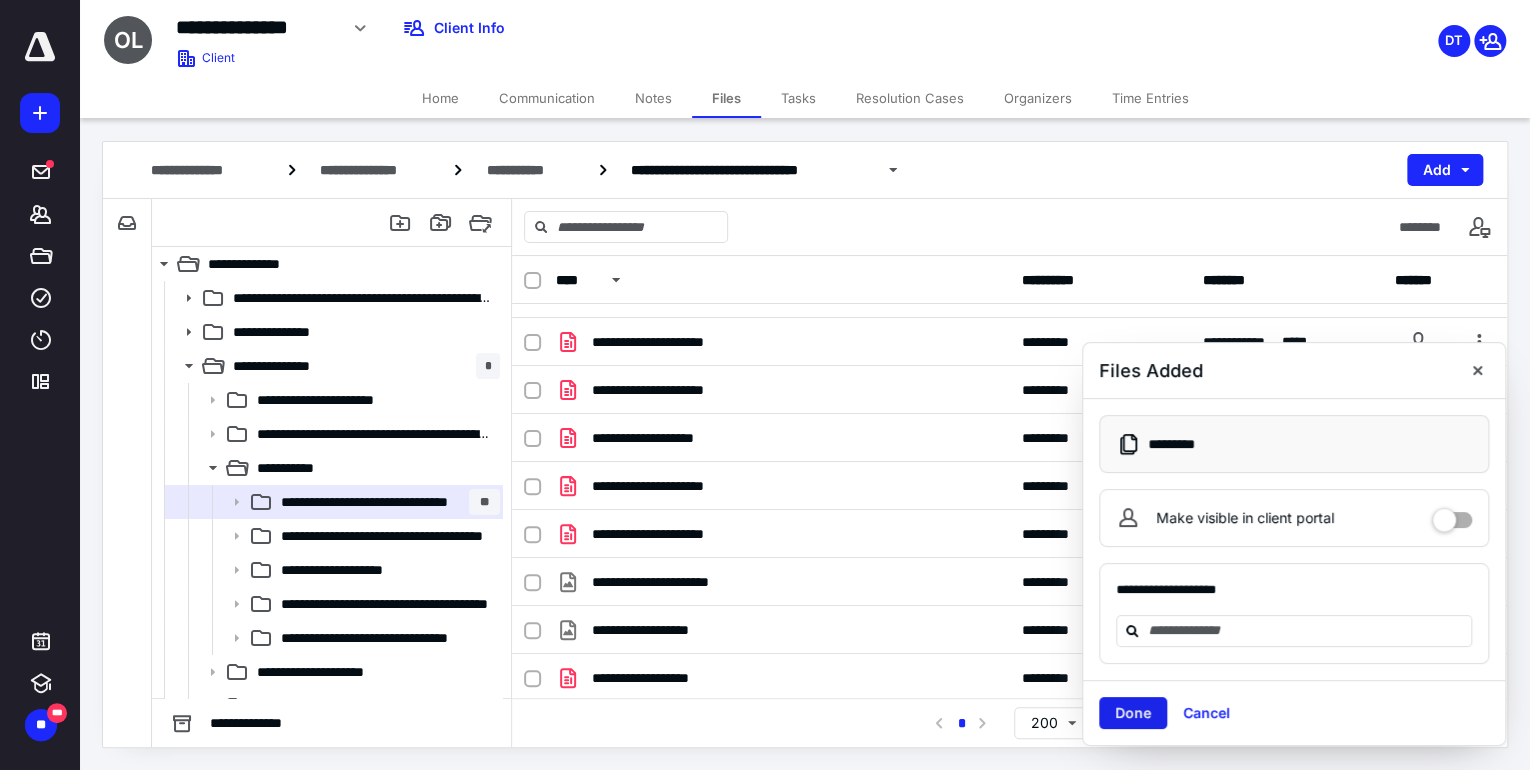 click on "Done" at bounding box center (1133, 713) 